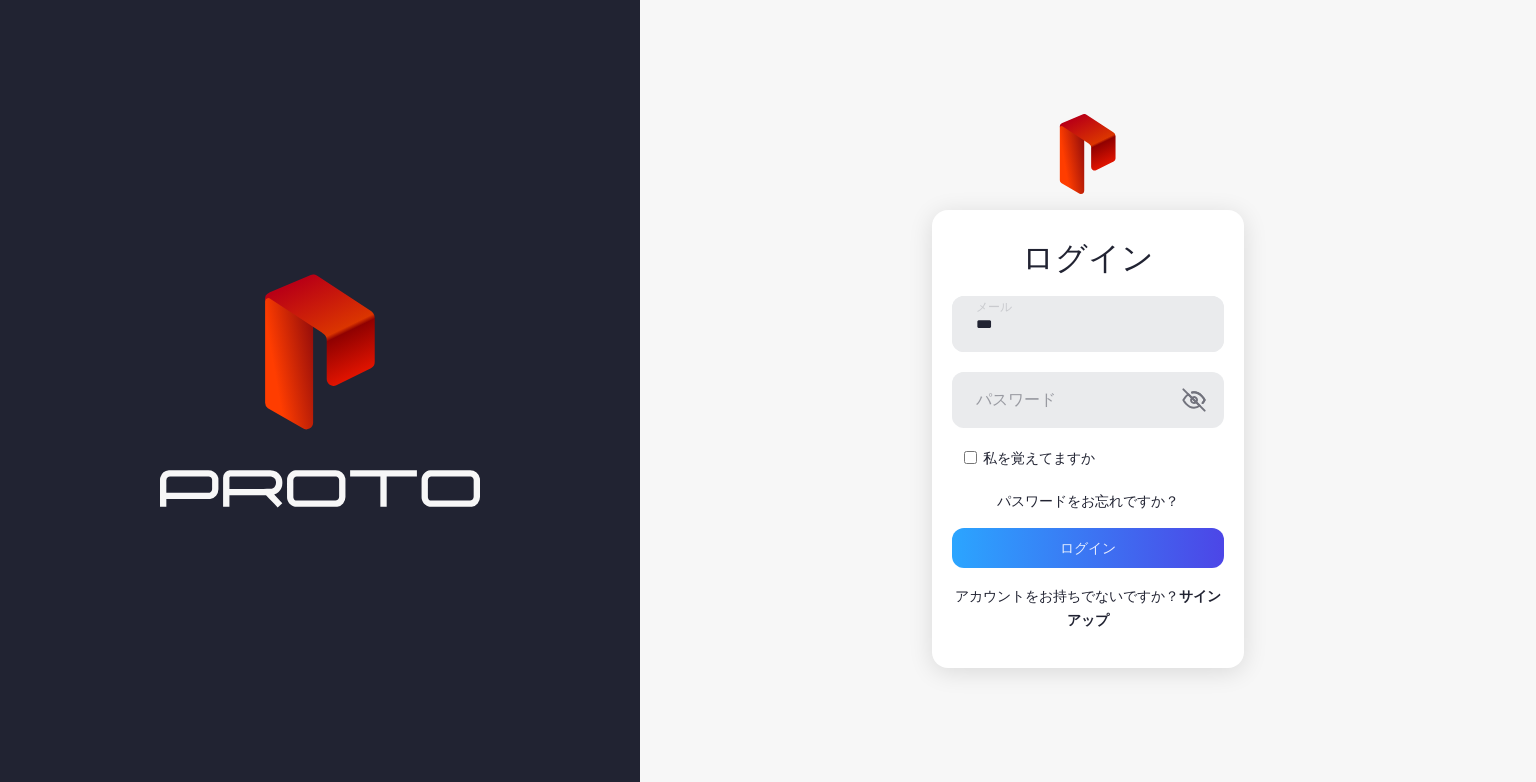 scroll, scrollTop: 0, scrollLeft: 0, axis: both 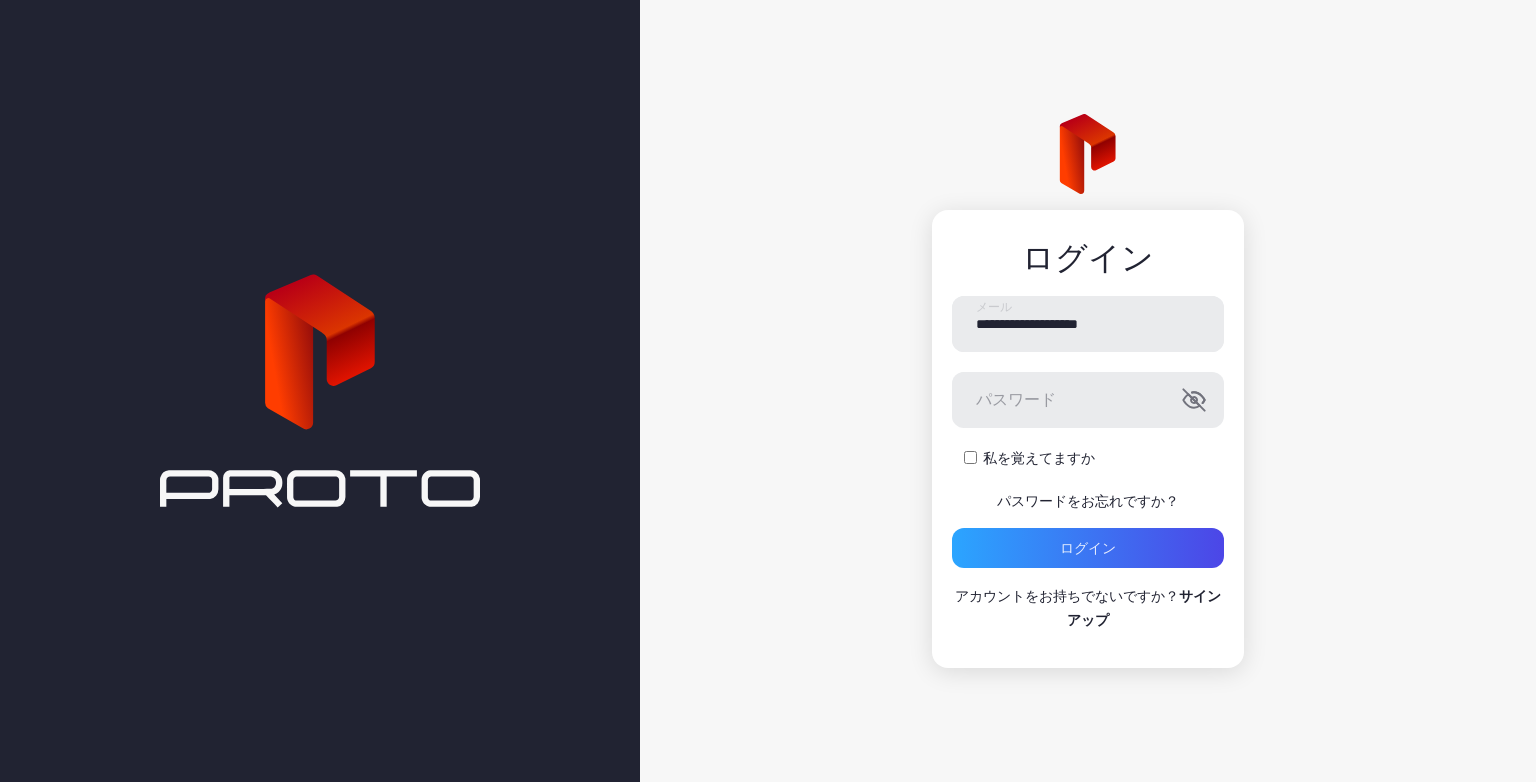 type on "**********" 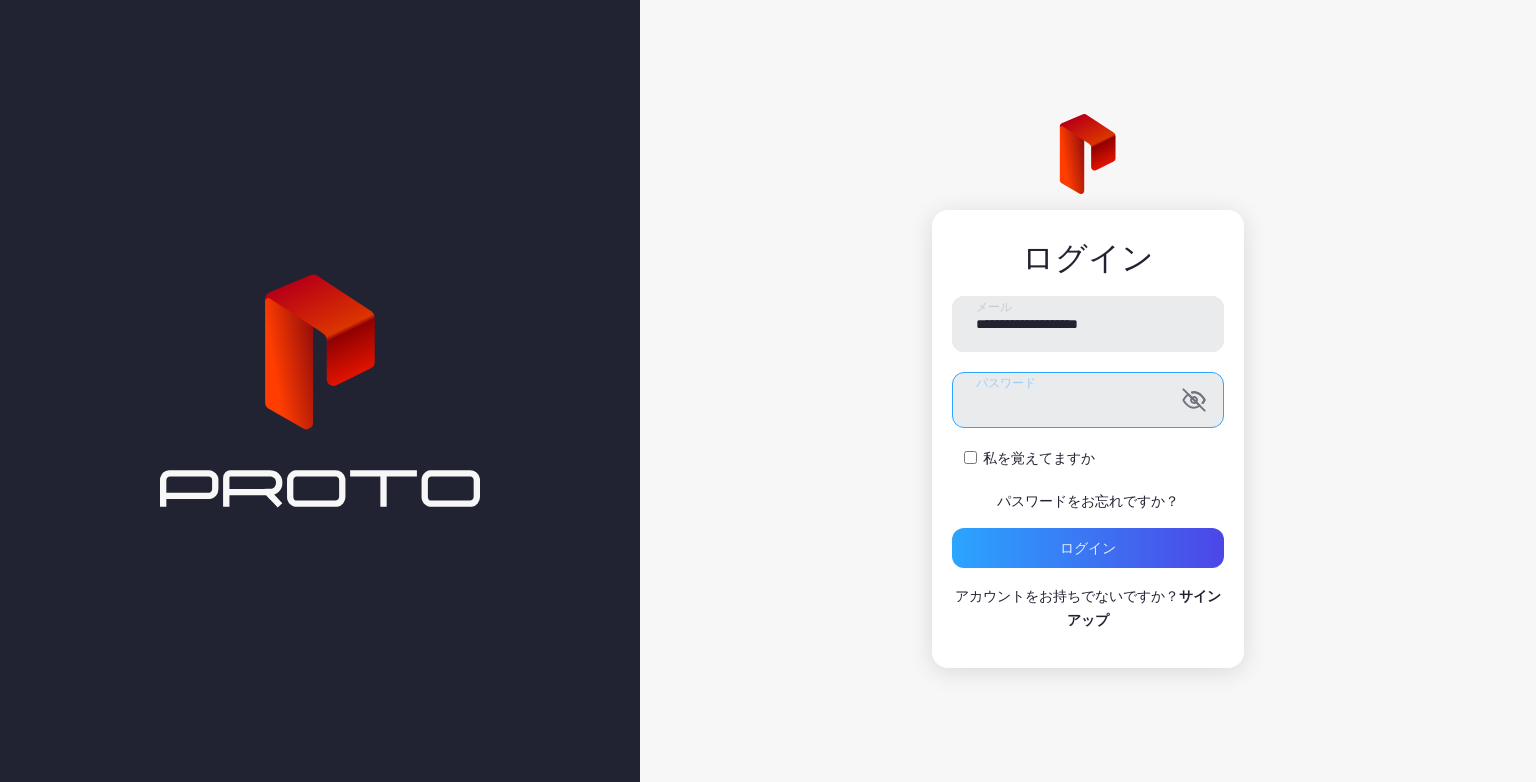 click on "ログイン" at bounding box center (1088, 548) 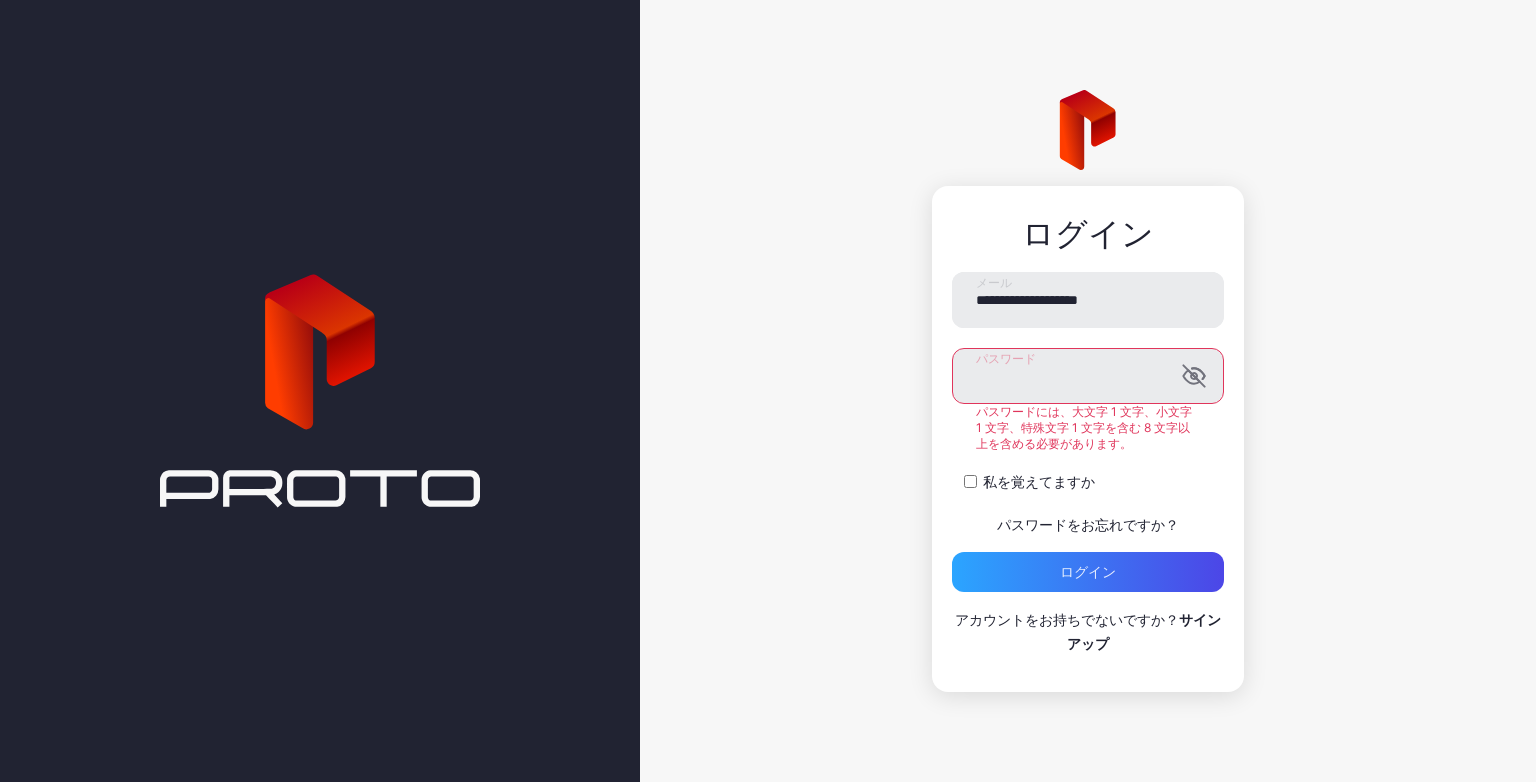 click on "ログイン" at bounding box center [1088, 572] 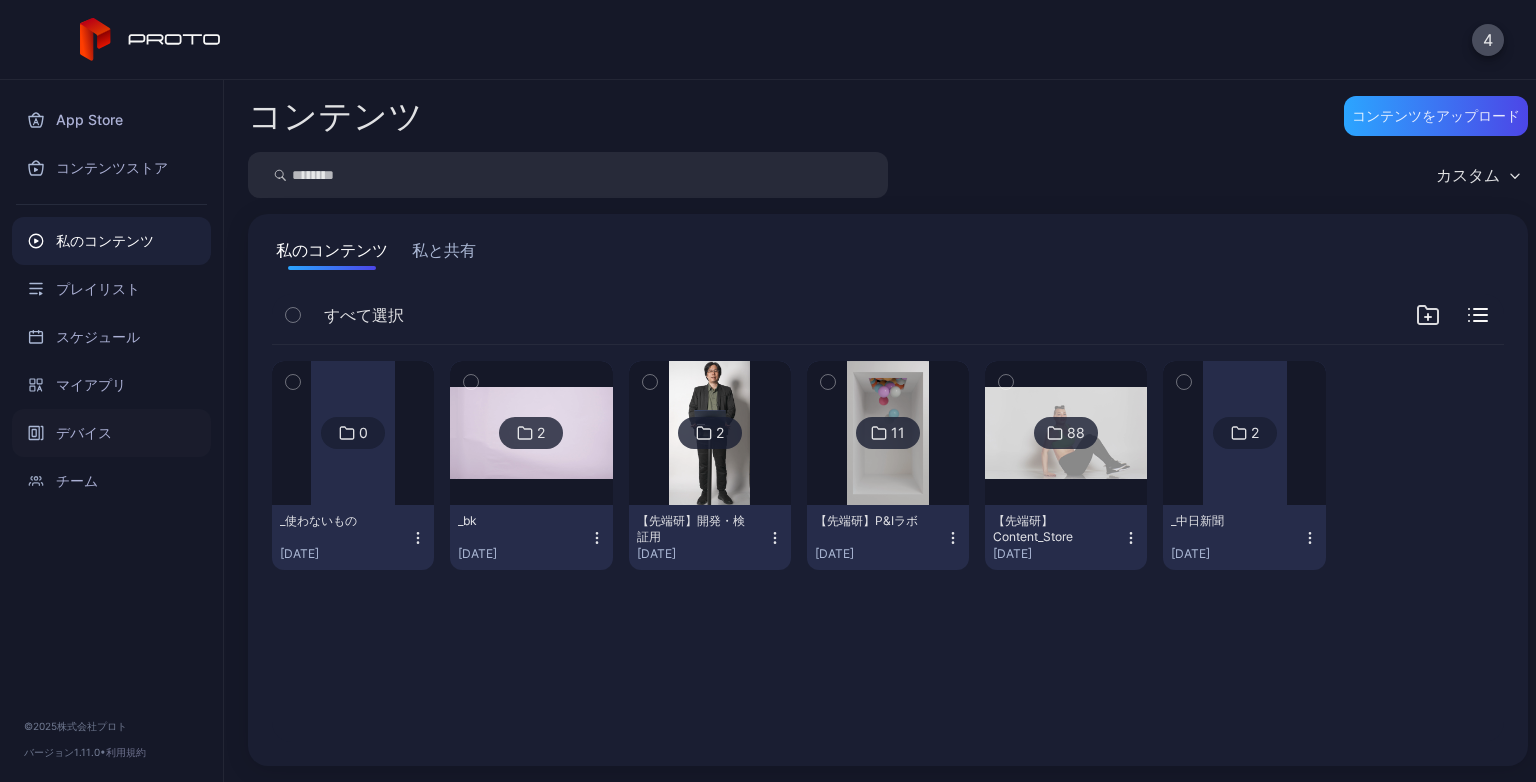 click on "デバイス" at bounding box center [84, 432] 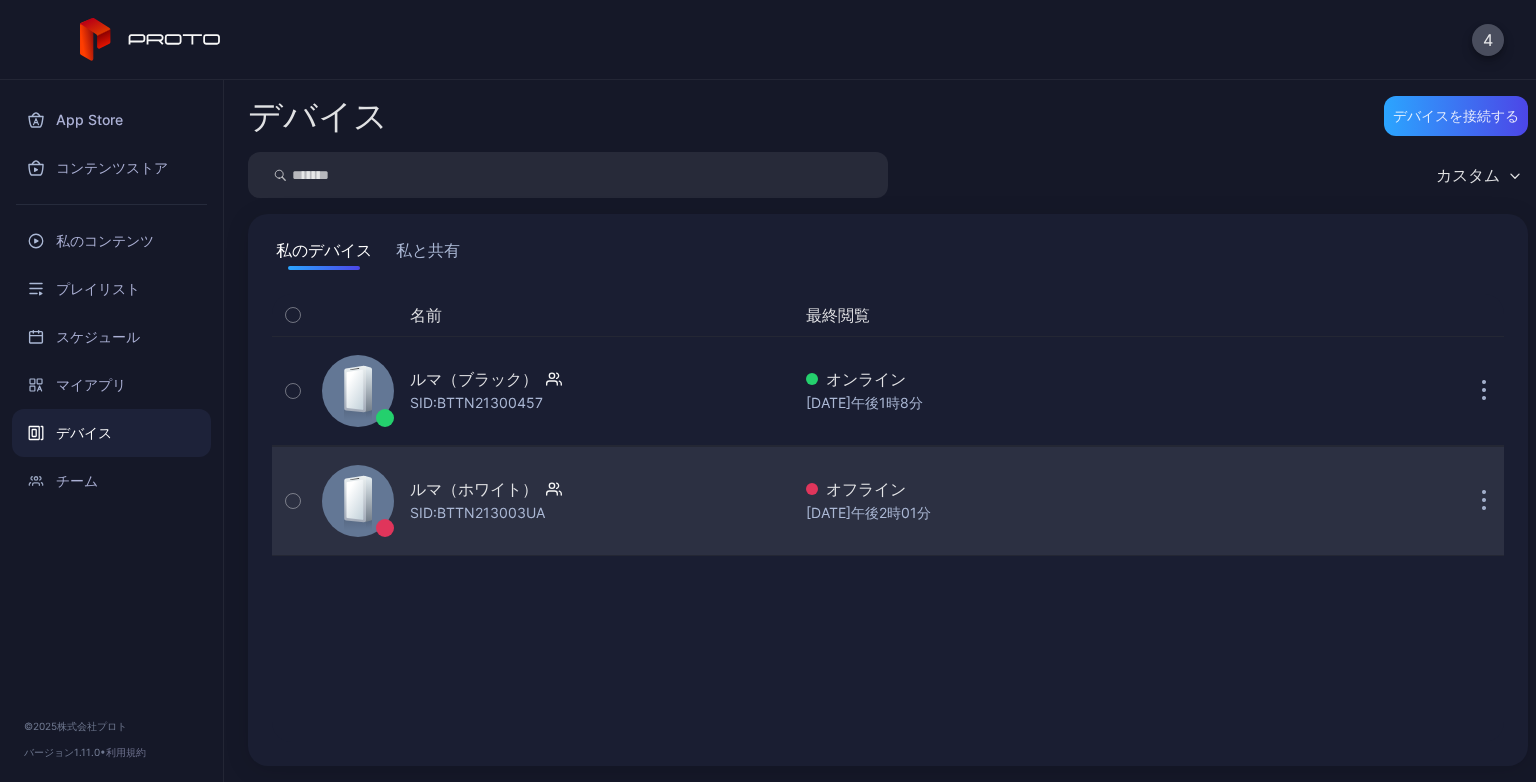 click at bounding box center (1484, 501) 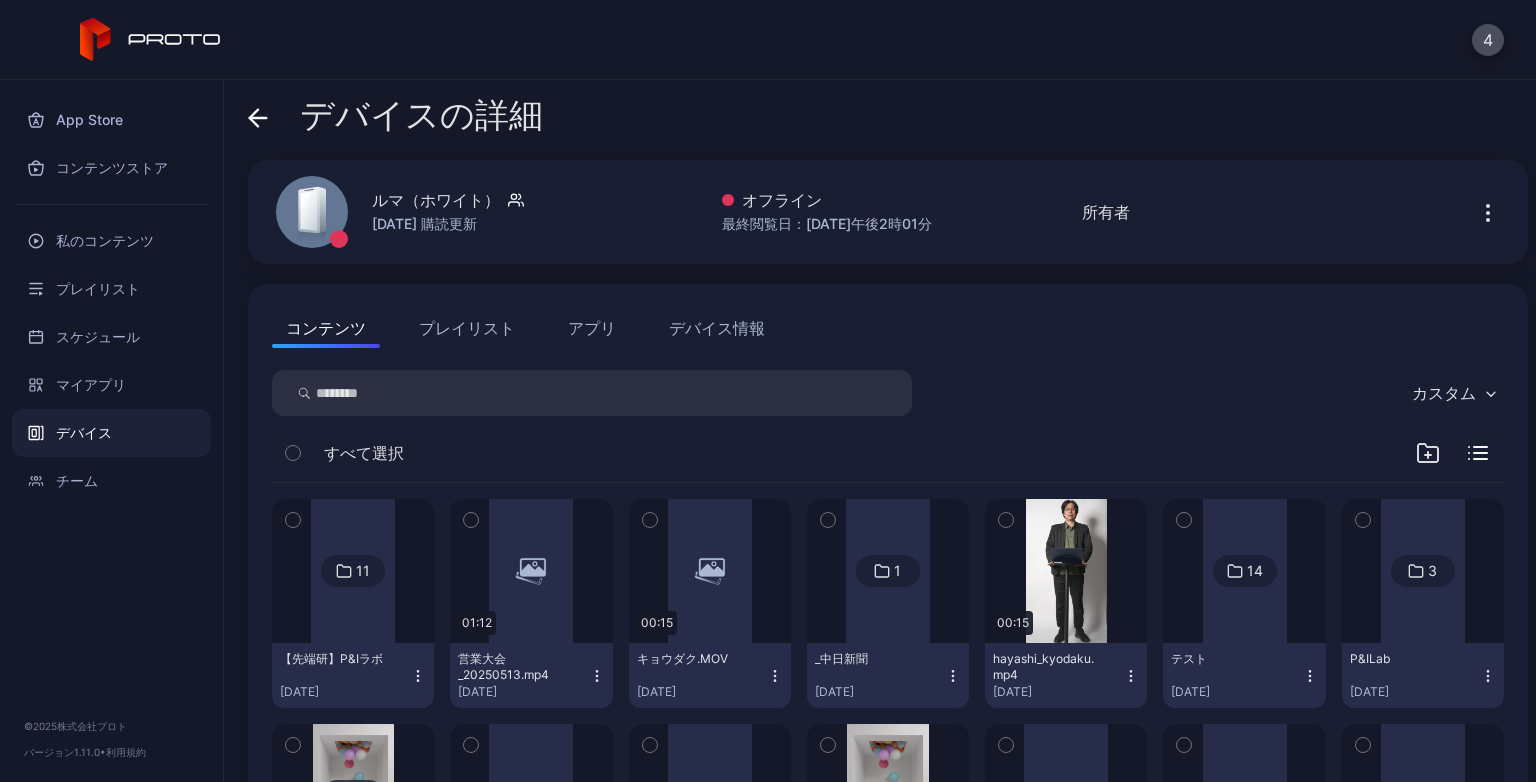 click 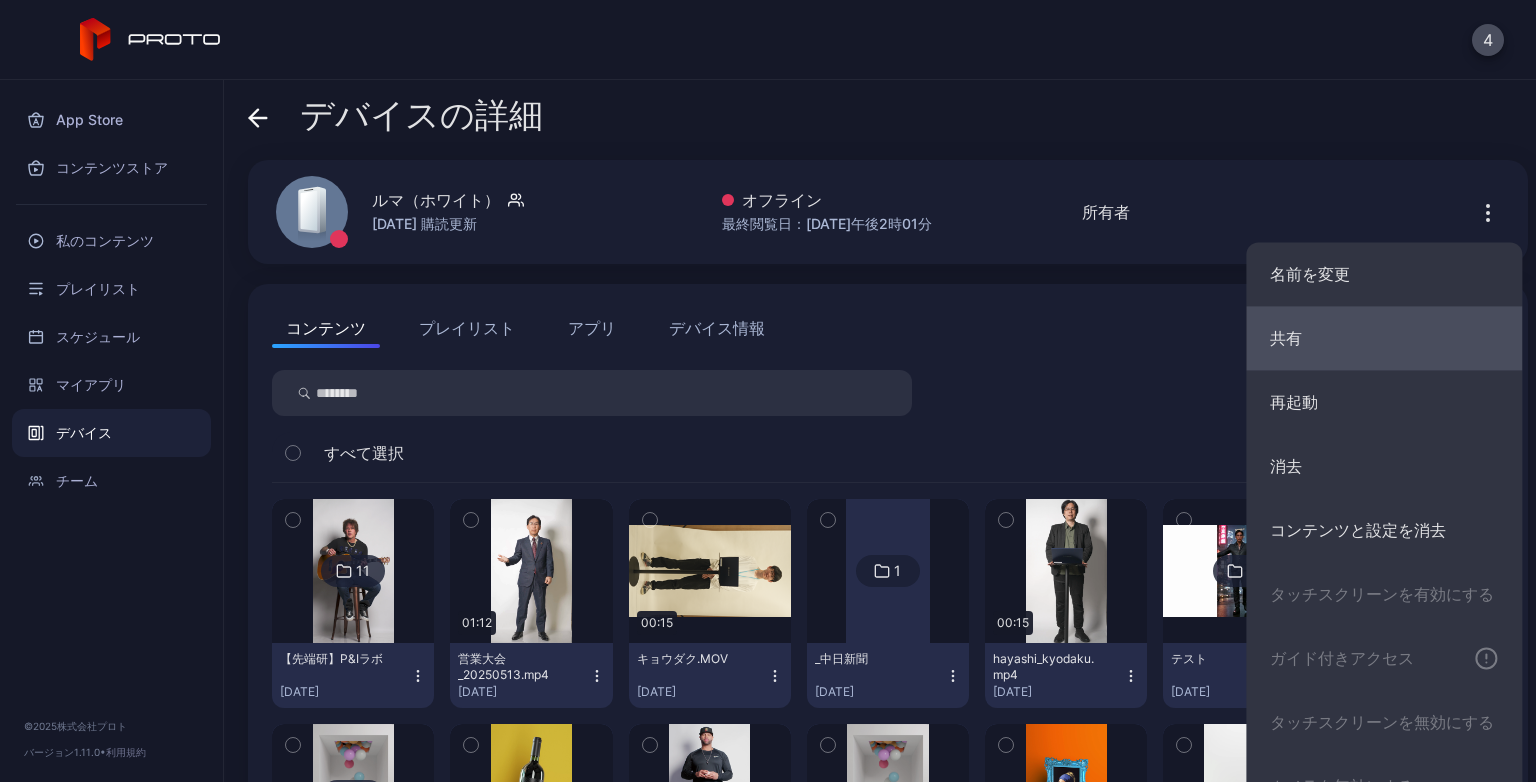 click on "共有" at bounding box center [1384, 338] 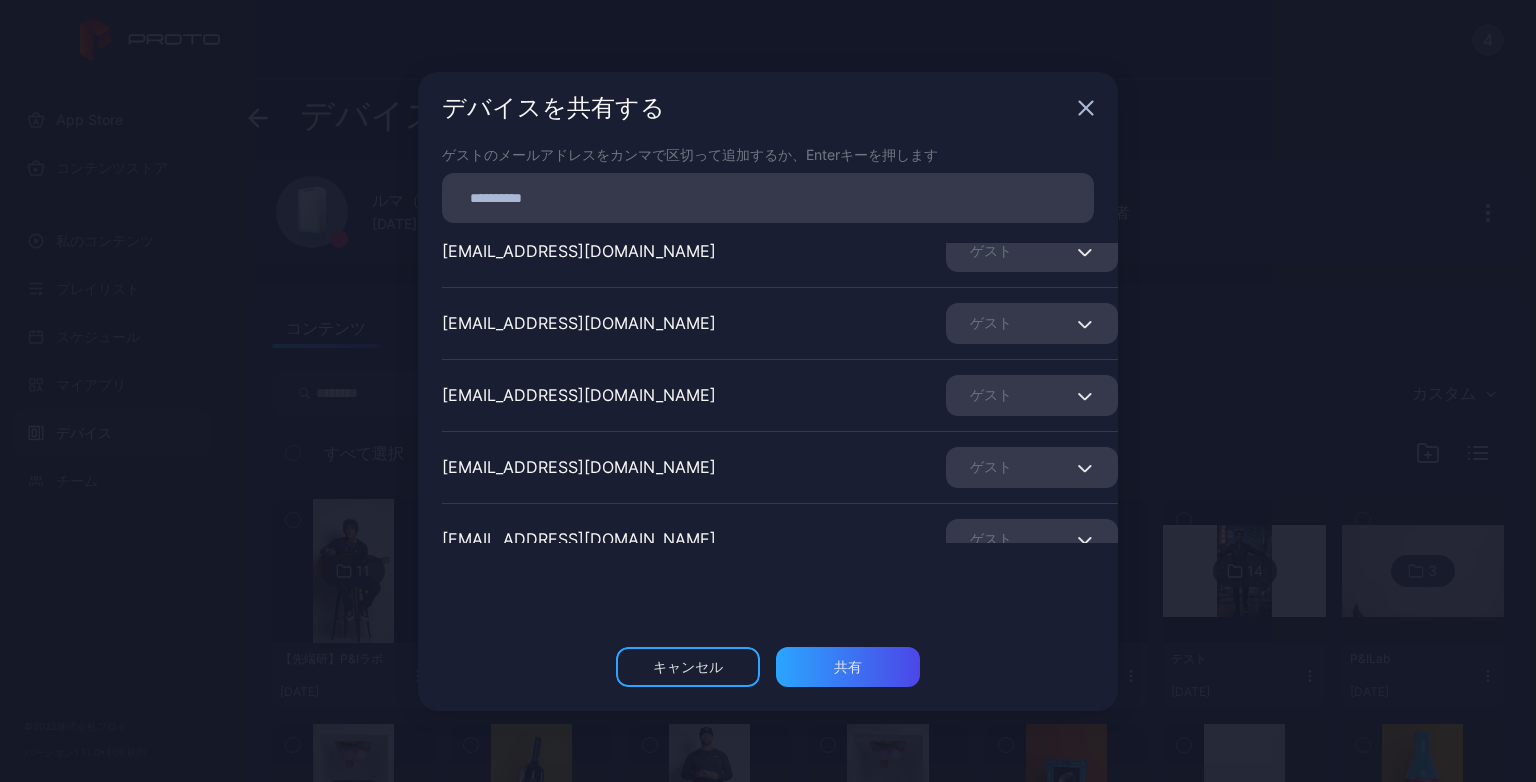 scroll, scrollTop: 0, scrollLeft: 0, axis: both 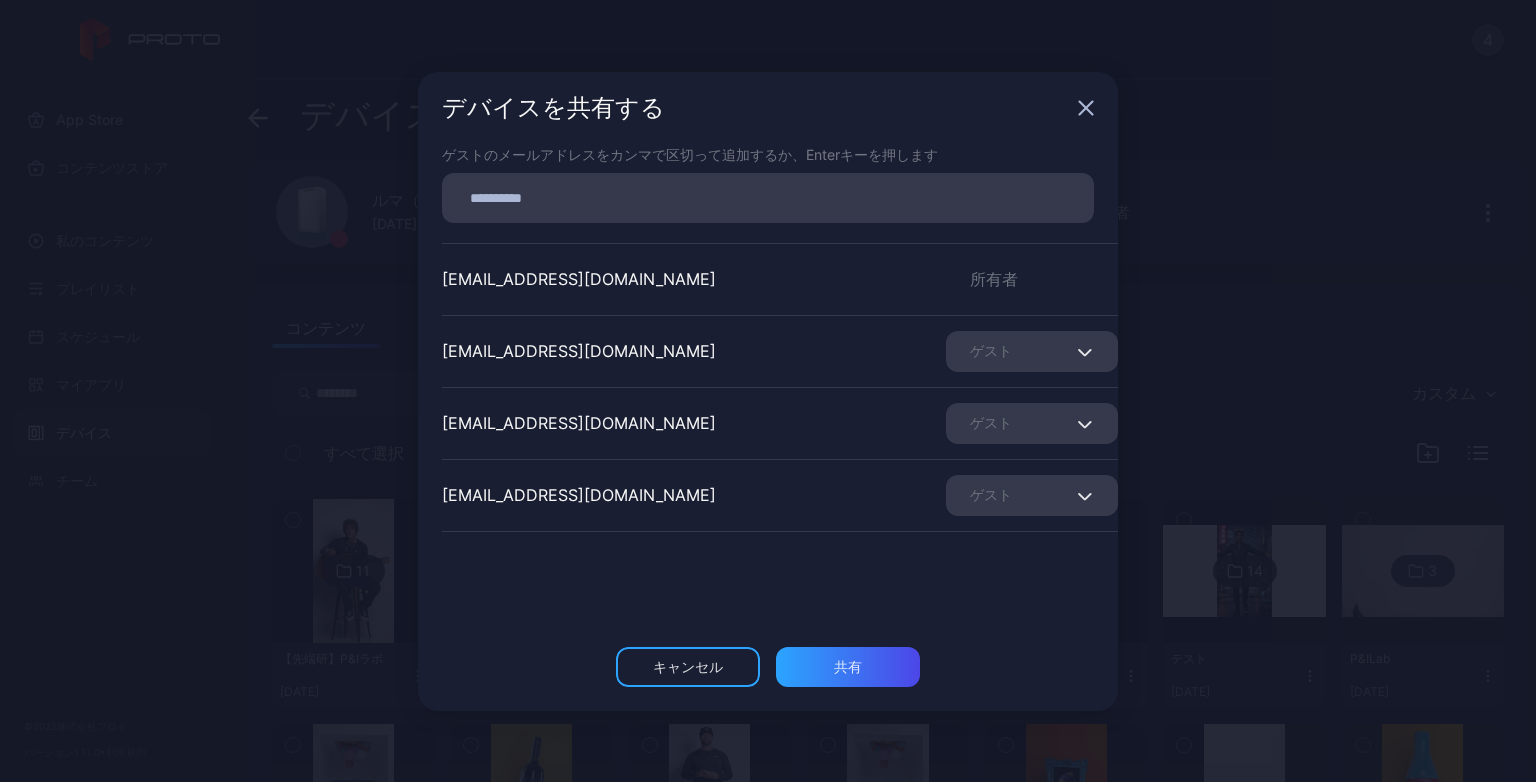 click on "ゲスト" at bounding box center [1032, 351] 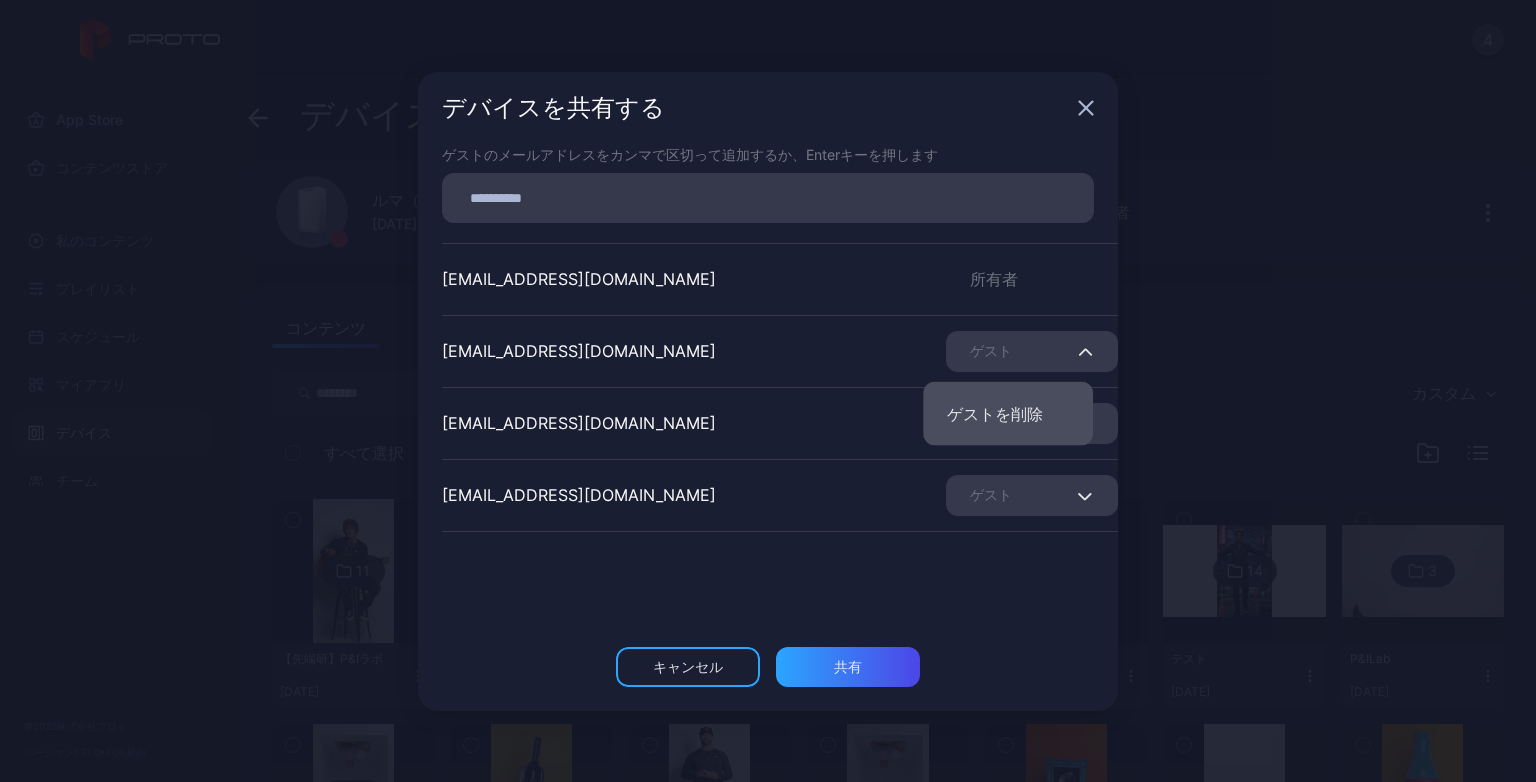 click on "ゲストを削除" at bounding box center (995, 414) 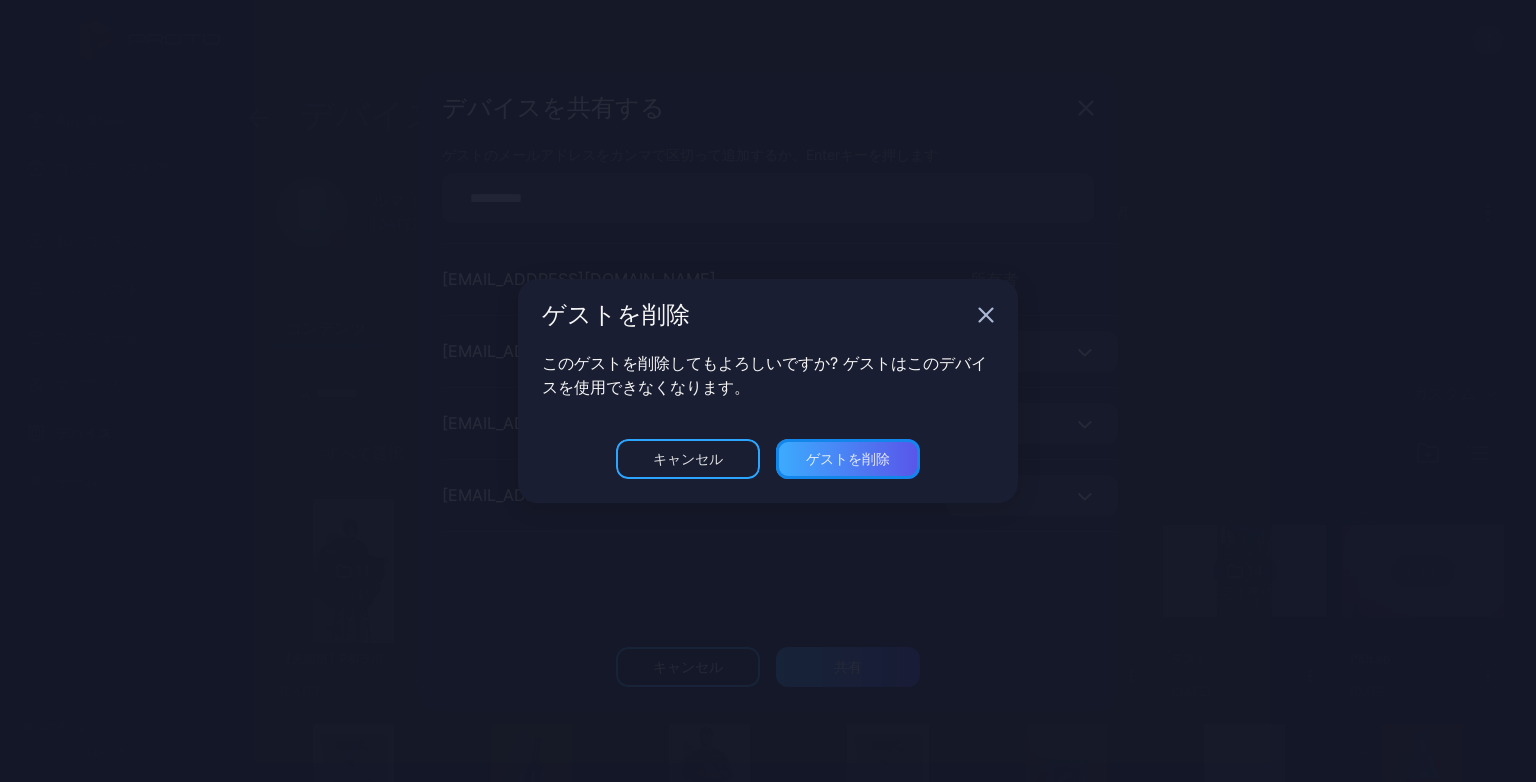 click on "ゲストを削除" at bounding box center (848, 666) 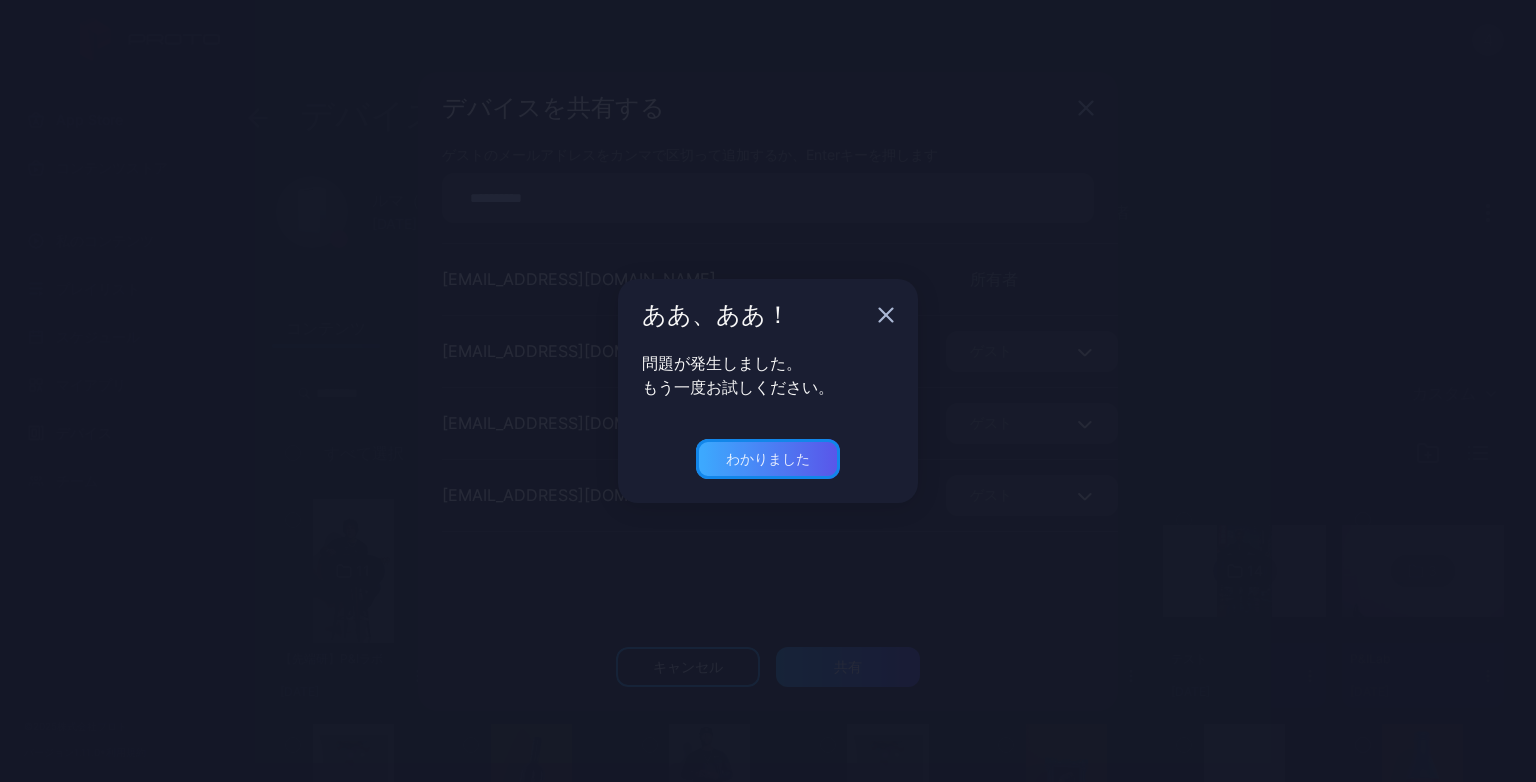 click on "わかりました" at bounding box center (768, 458) 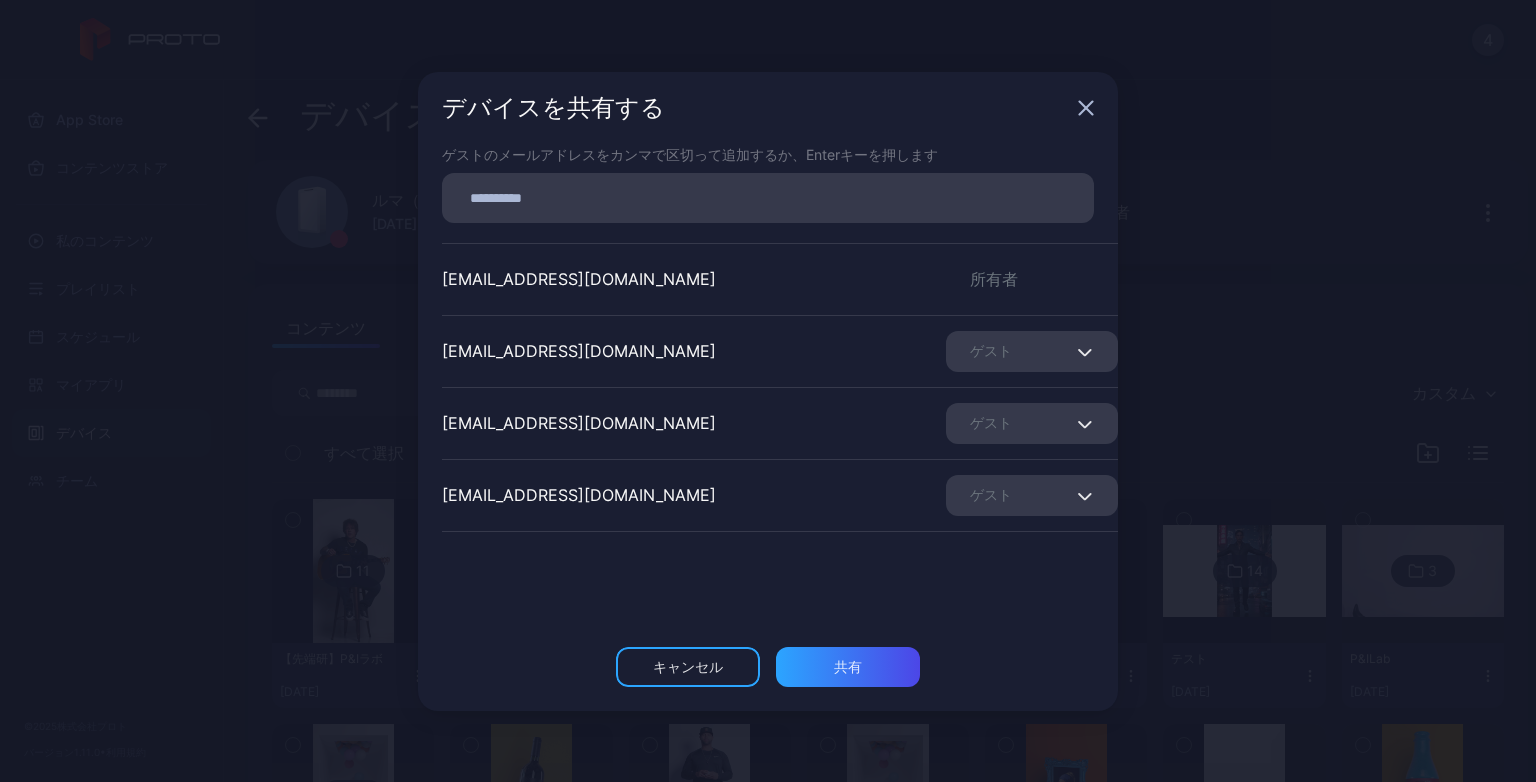 click on "ゲスト" at bounding box center (1032, 351) 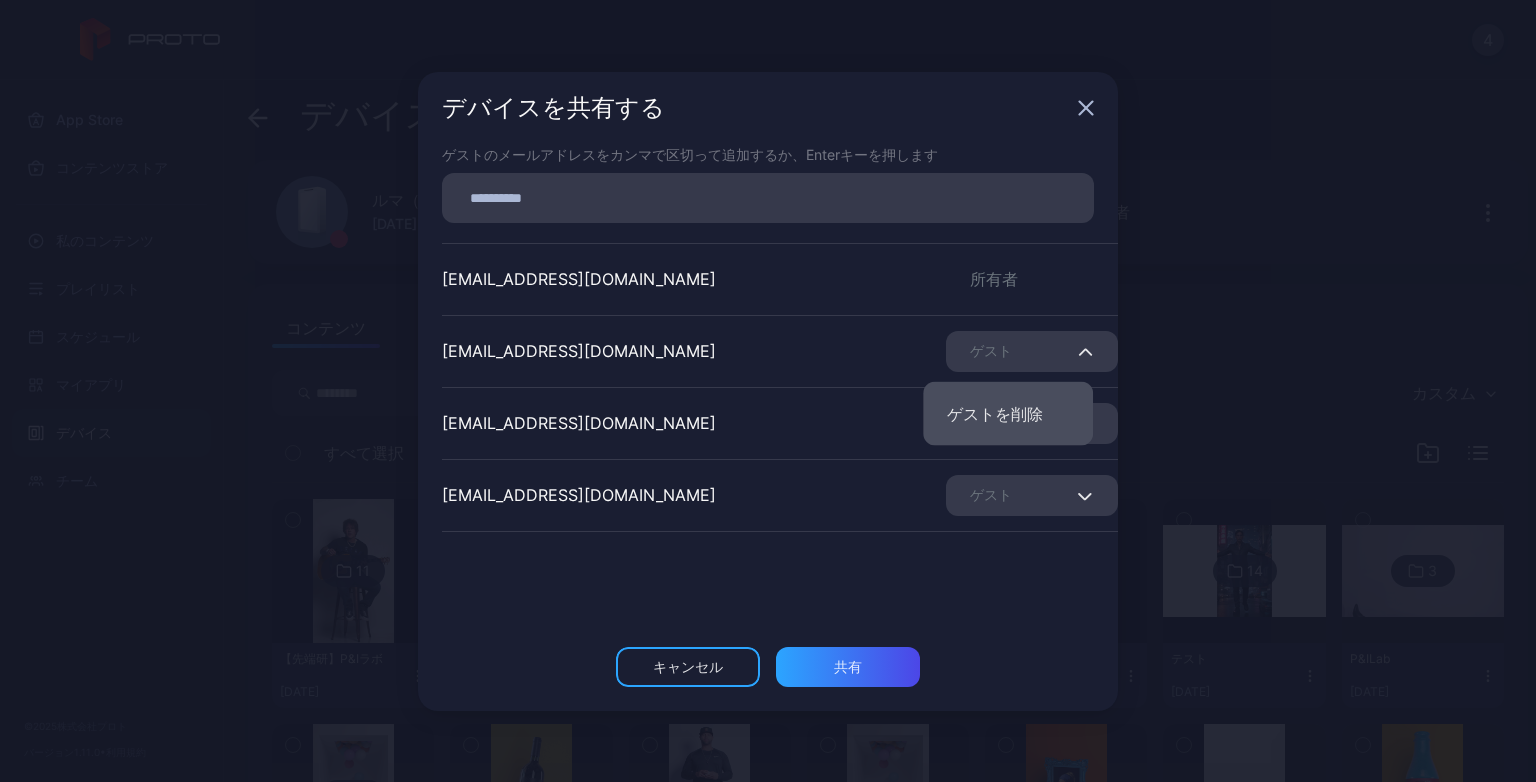 click on "ゲストを削除" at bounding box center [1008, 414] 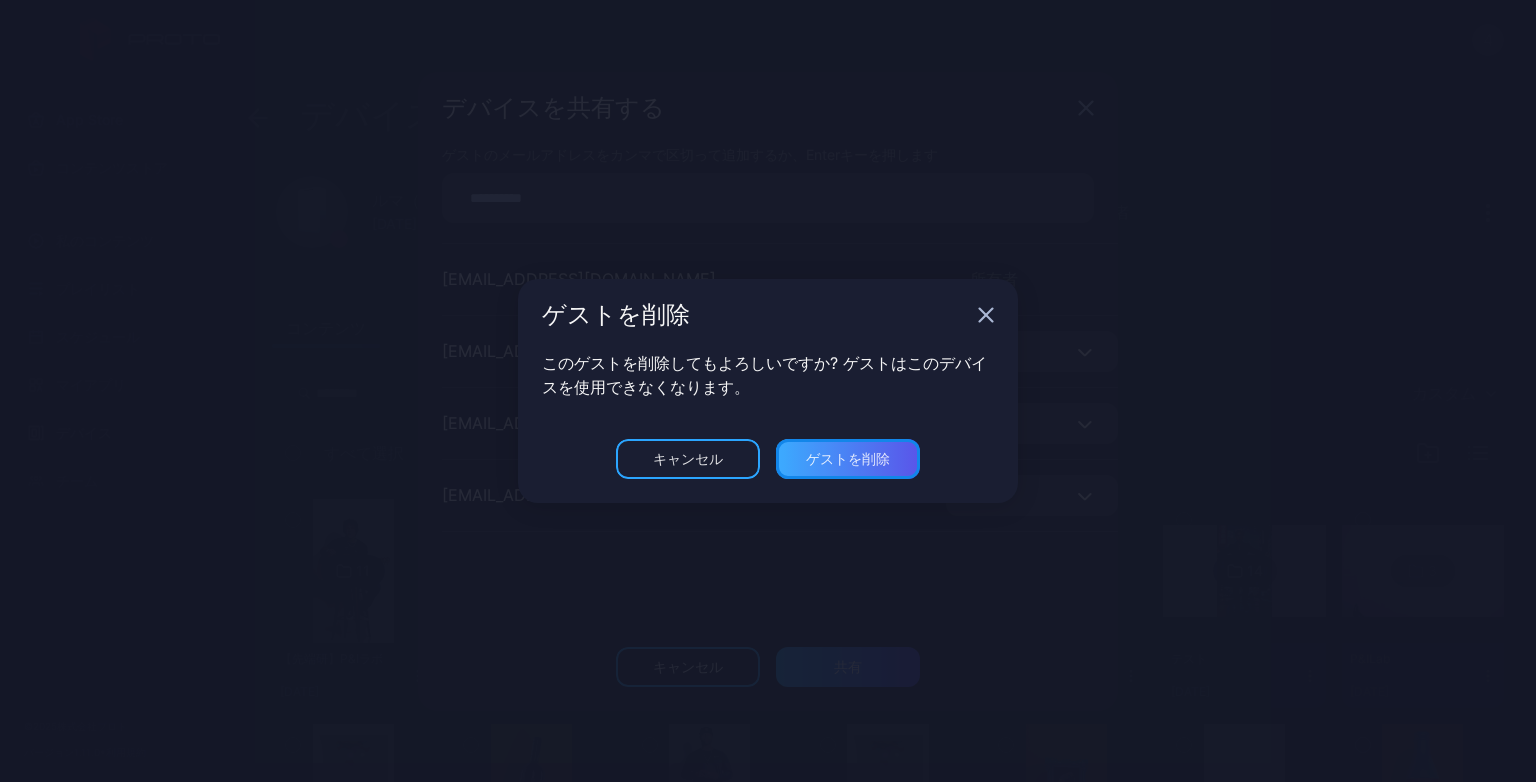 click on "ゲストを削除" at bounding box center [848, 667] 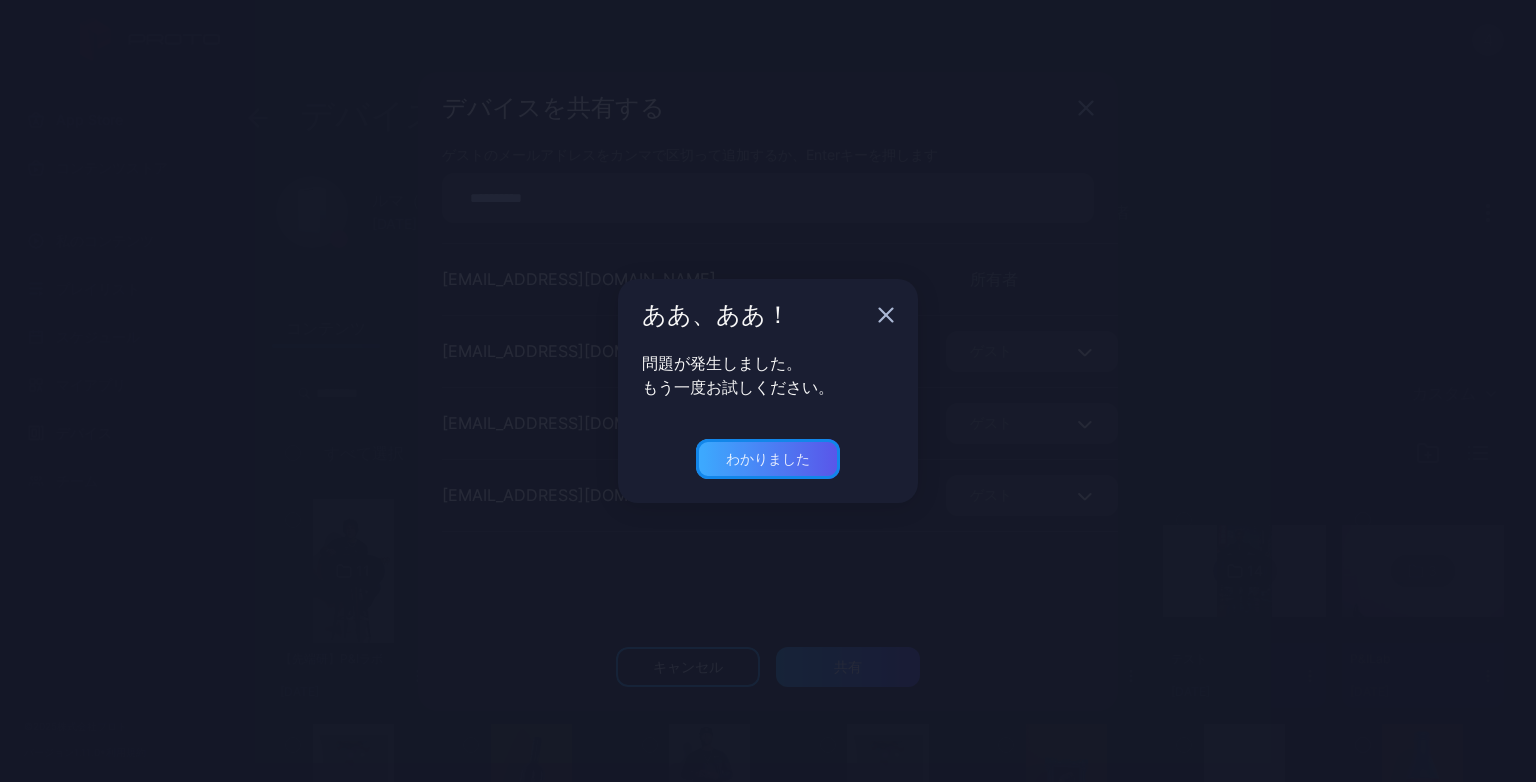 click on "わかりました" at bounding box center (768, 458) 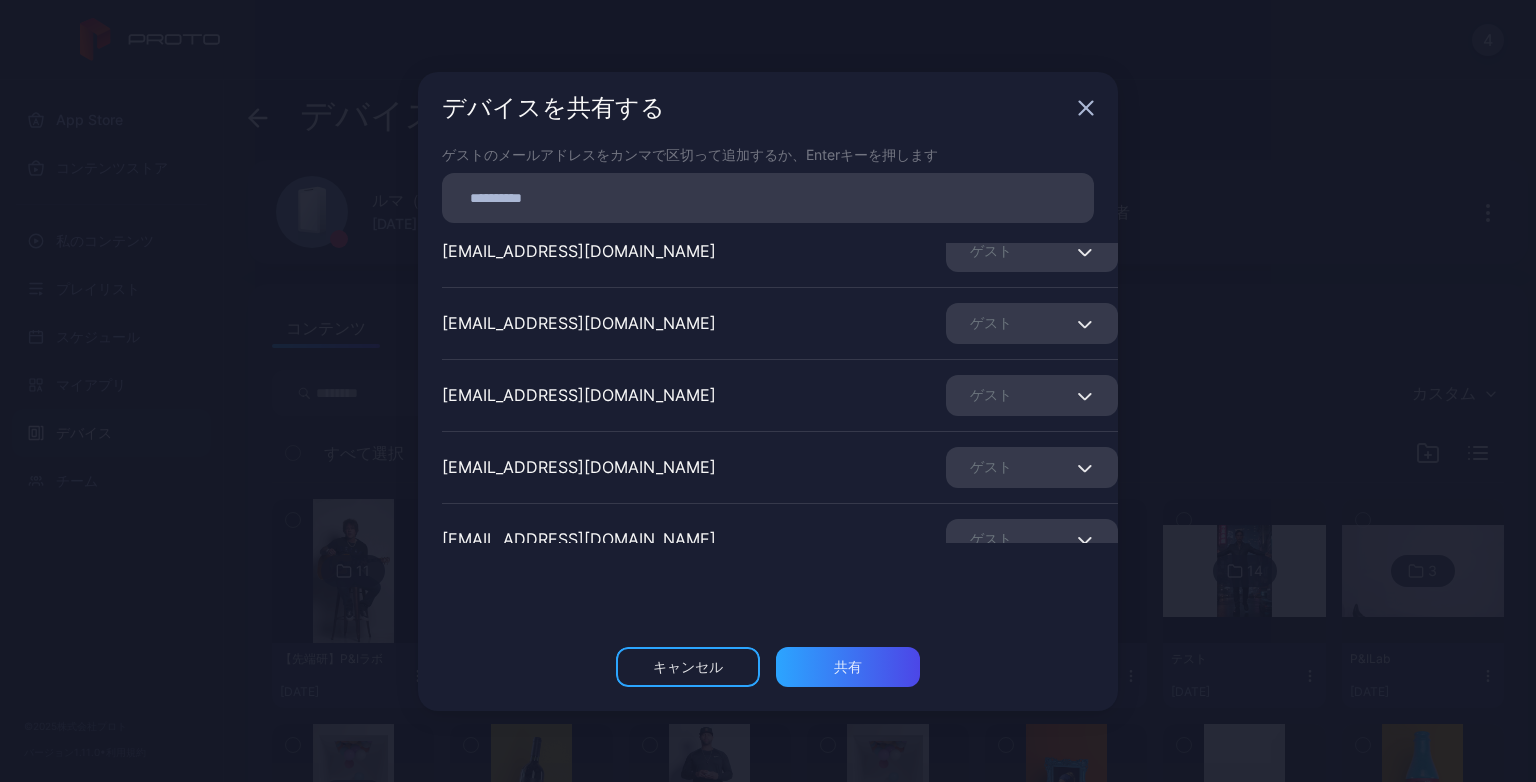 scroll, scrollTop: 200, scrollLeft: 0, axis: vertical 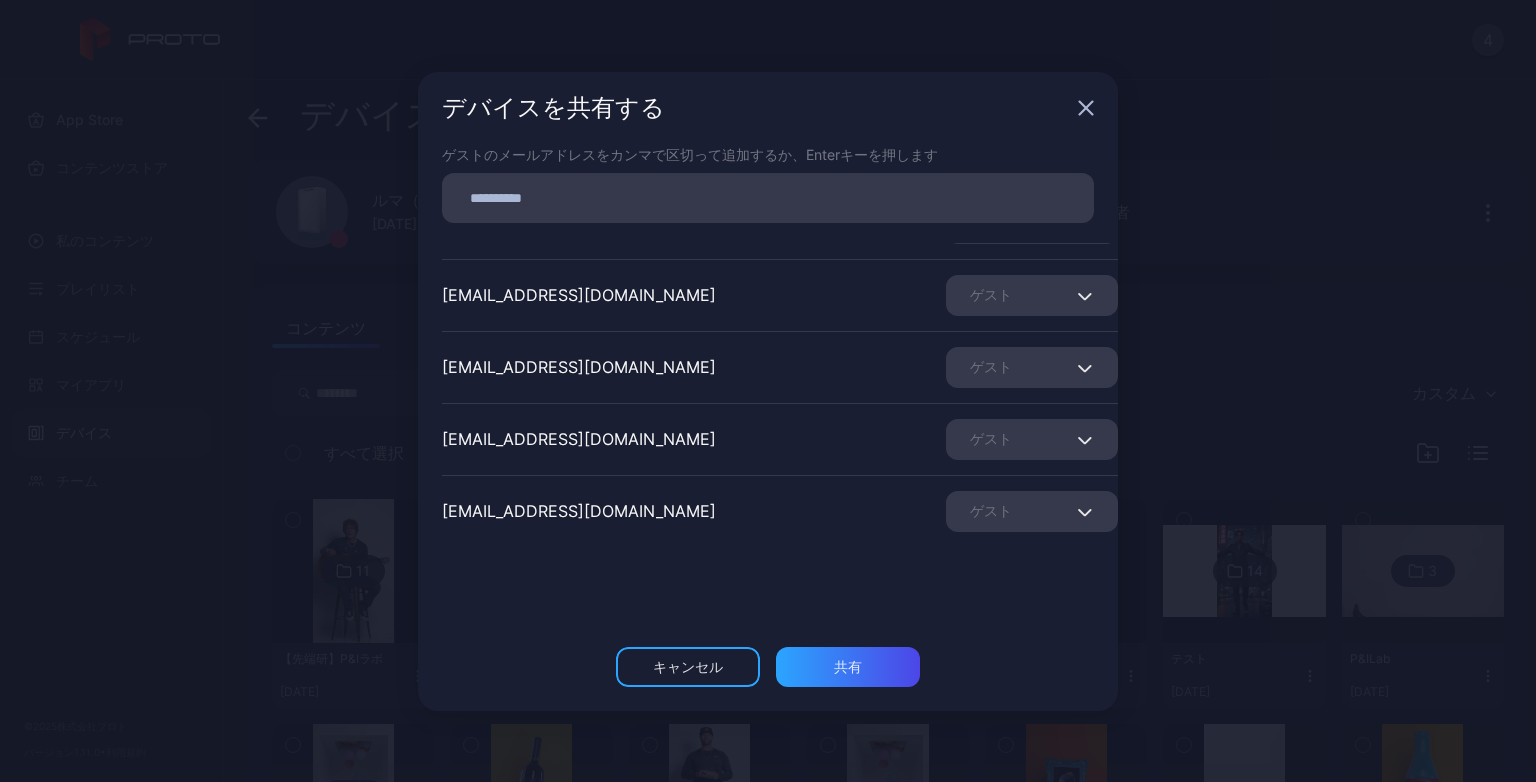 click on "ゲスト" at bounding box center (991, 366) 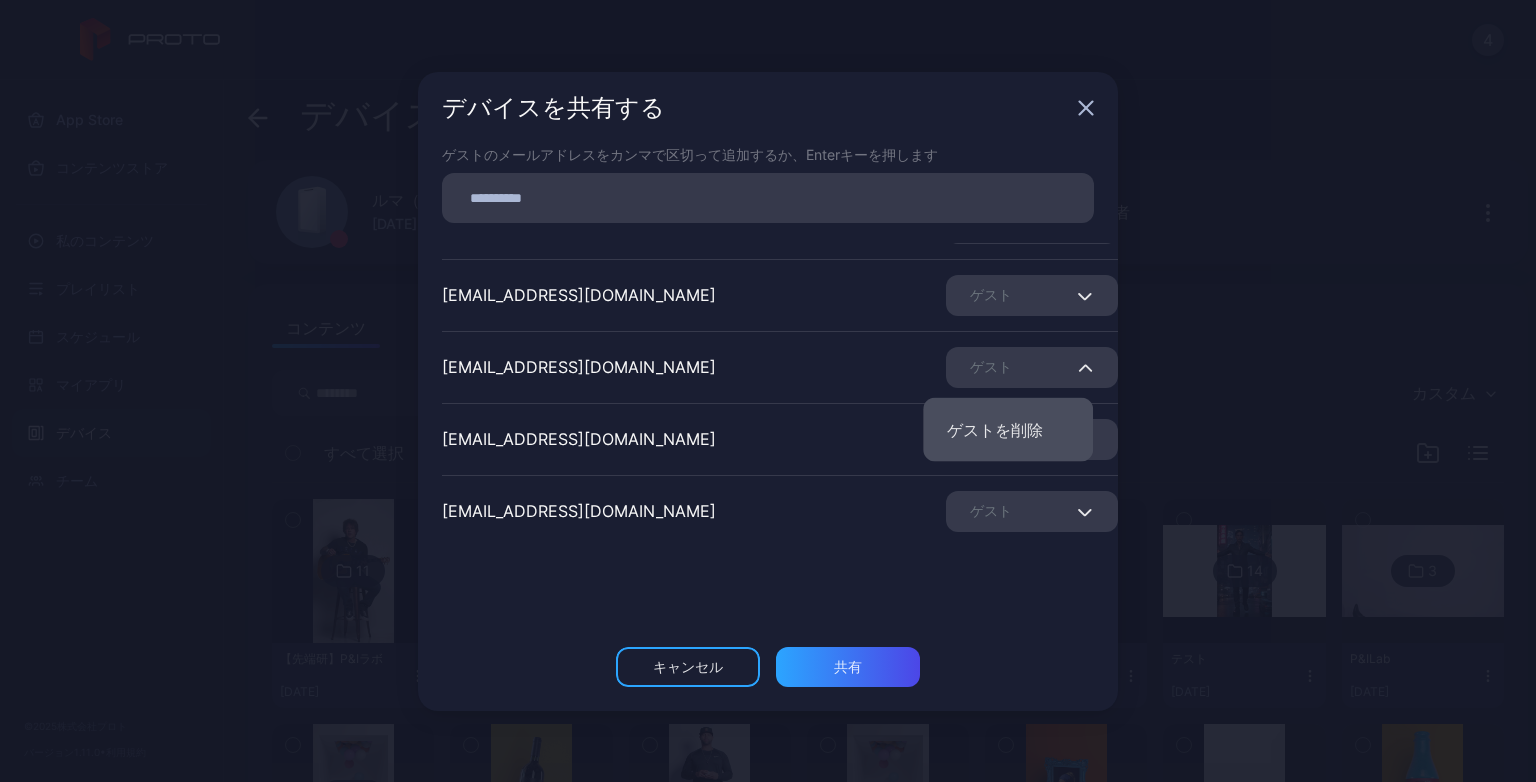 click on "ゲストを削除" at bounding box center [995, 430] 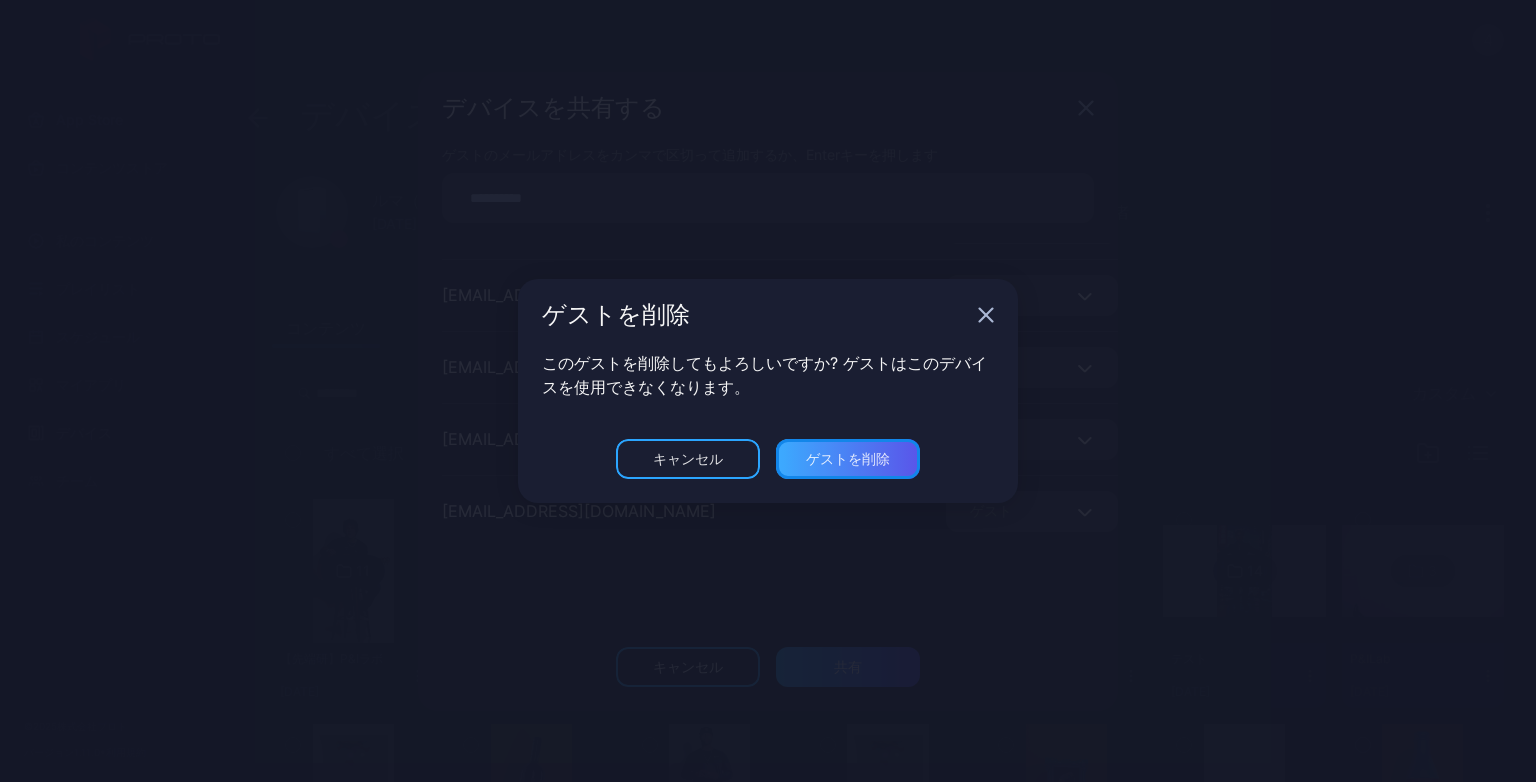 click on "ゲストを削除" at bounding box center (848, 667) 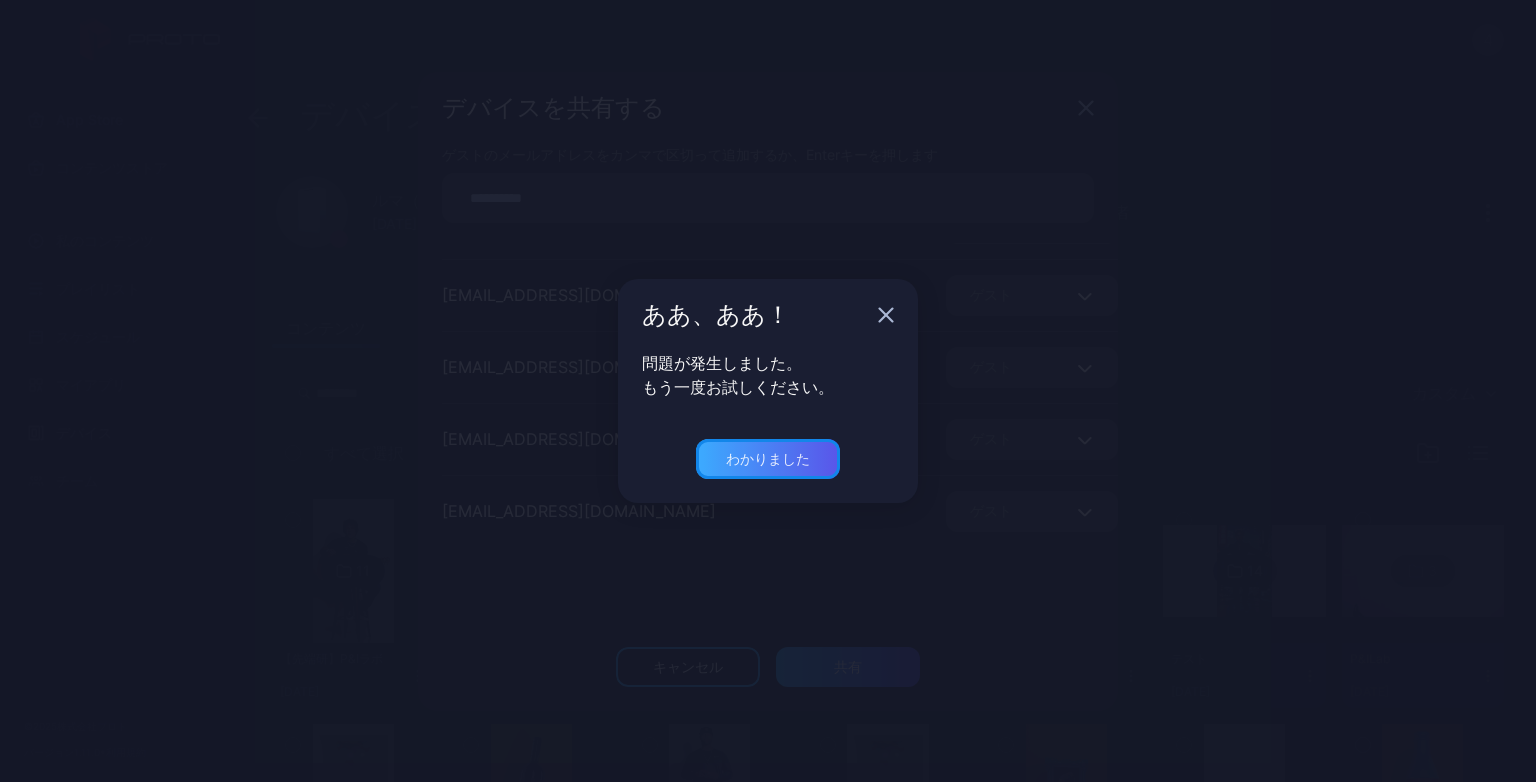 click on "わかりました" at bounding box center (768, 458) 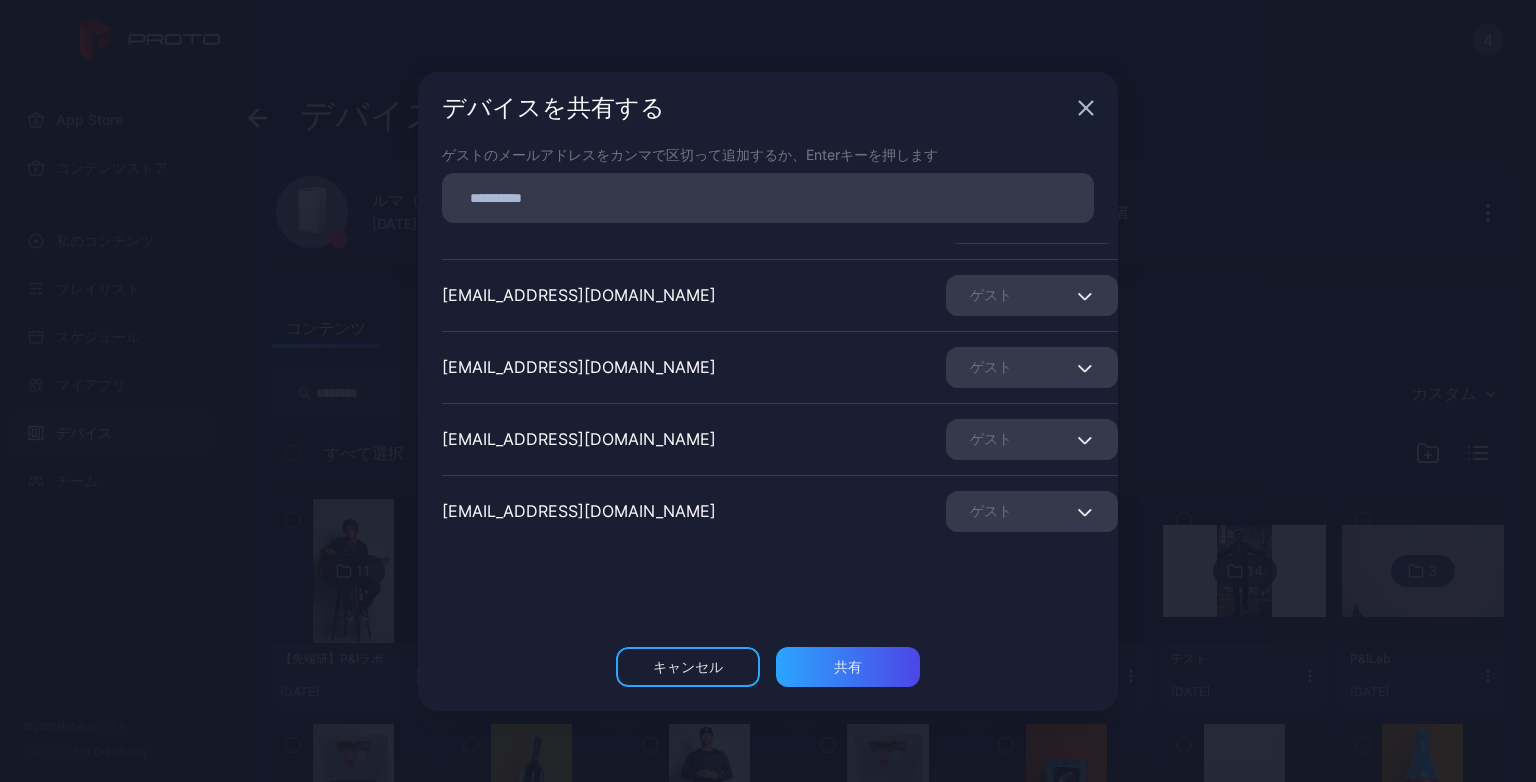 click on "ゲスト" at bounding box center [1032, 367] 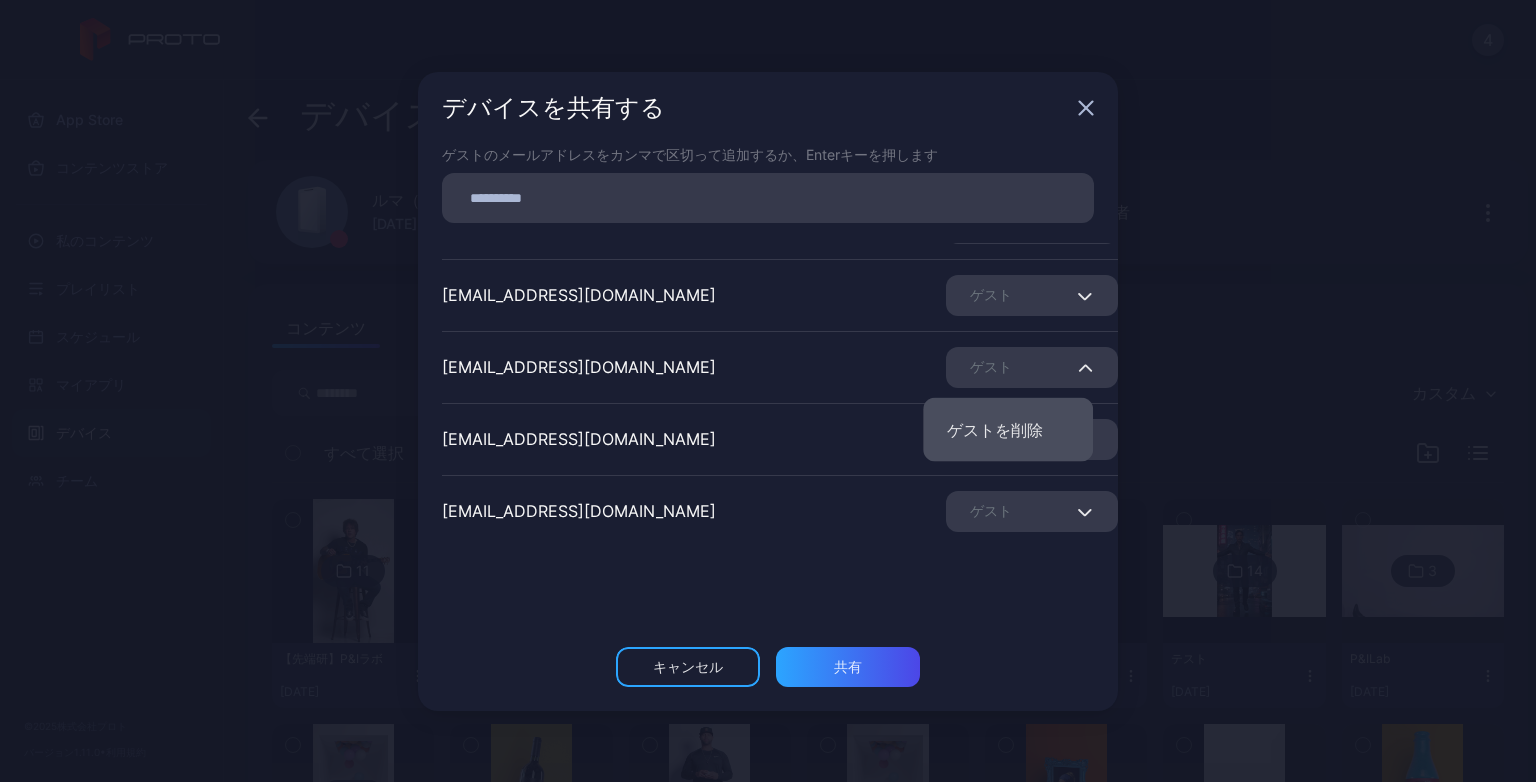 click on "ゲストを削除" at bounding box center (995, 430) 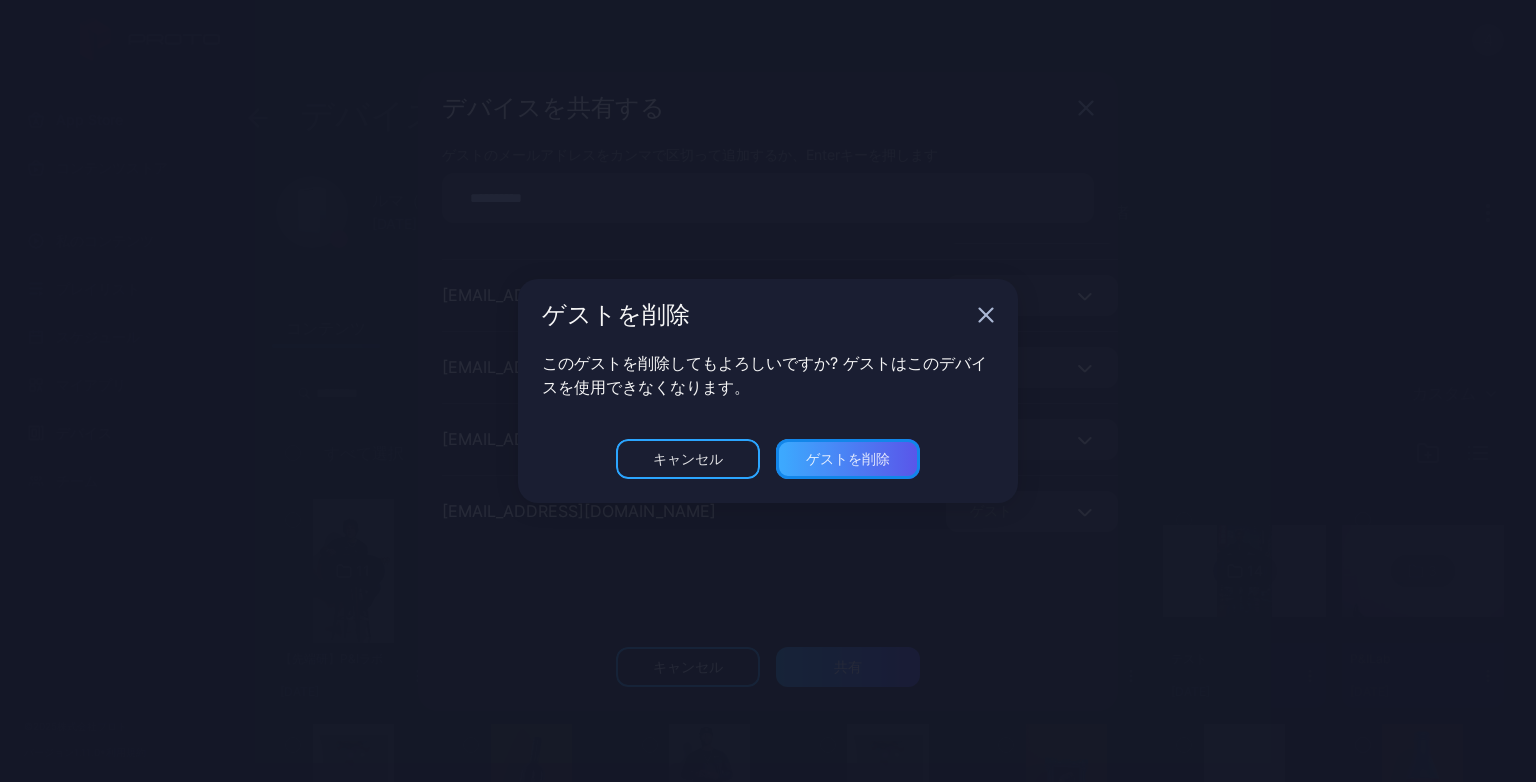click on "ゲストを削除" at bounding box center (848, 666) 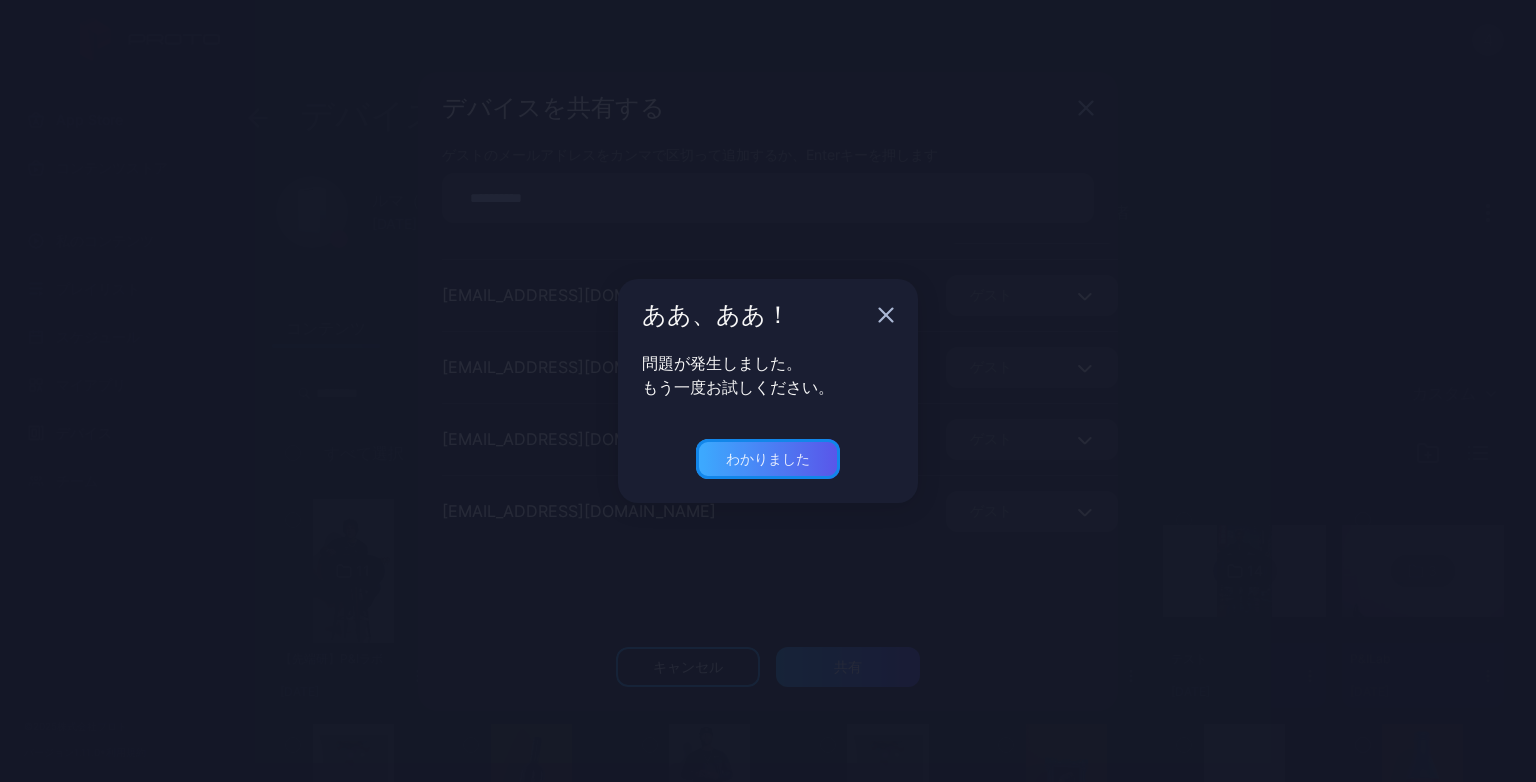 click on "わかりました" at bounding box center [768, 458] 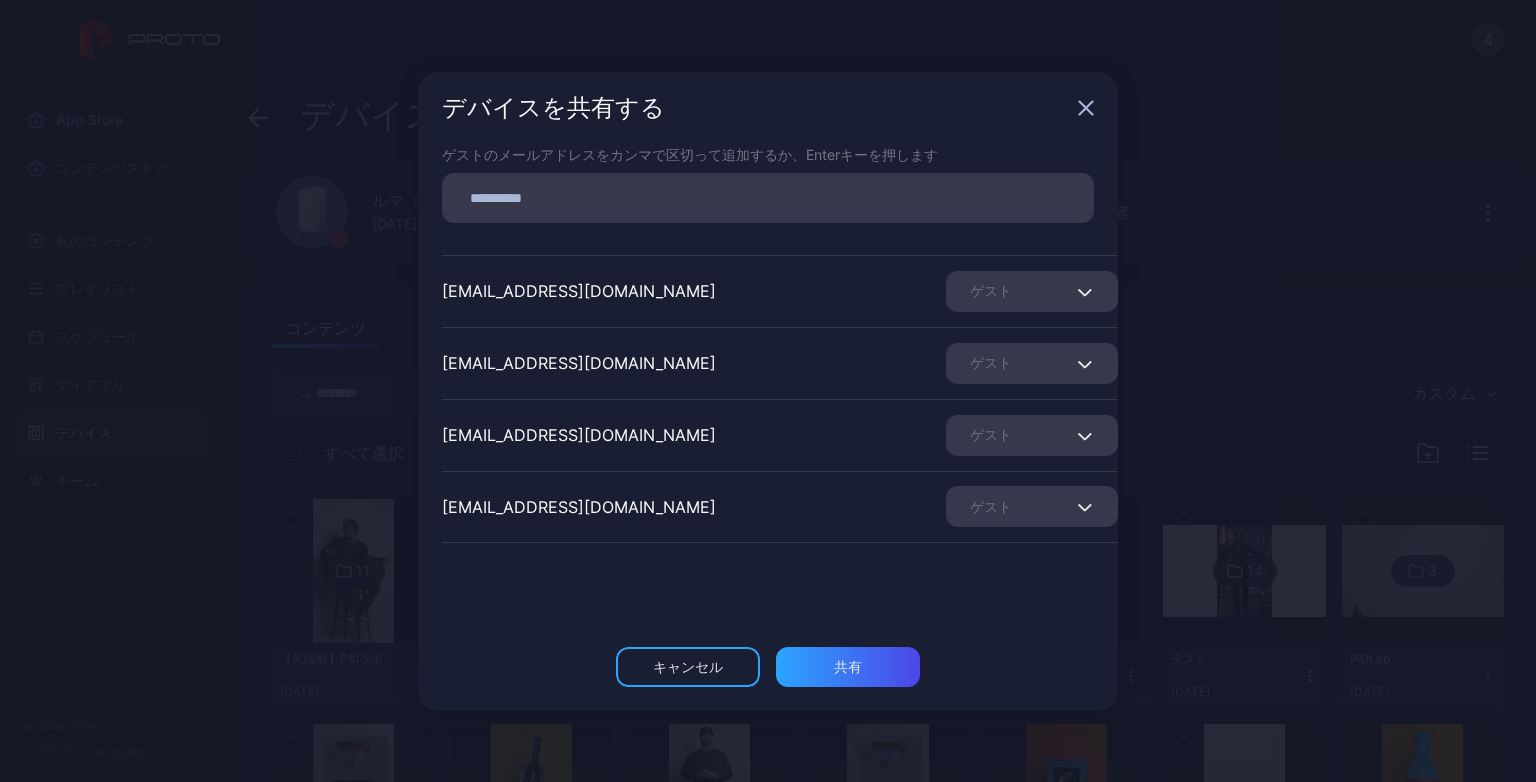 scroll, scrollTop: 148, scrollLeft: 0, axis: vertical 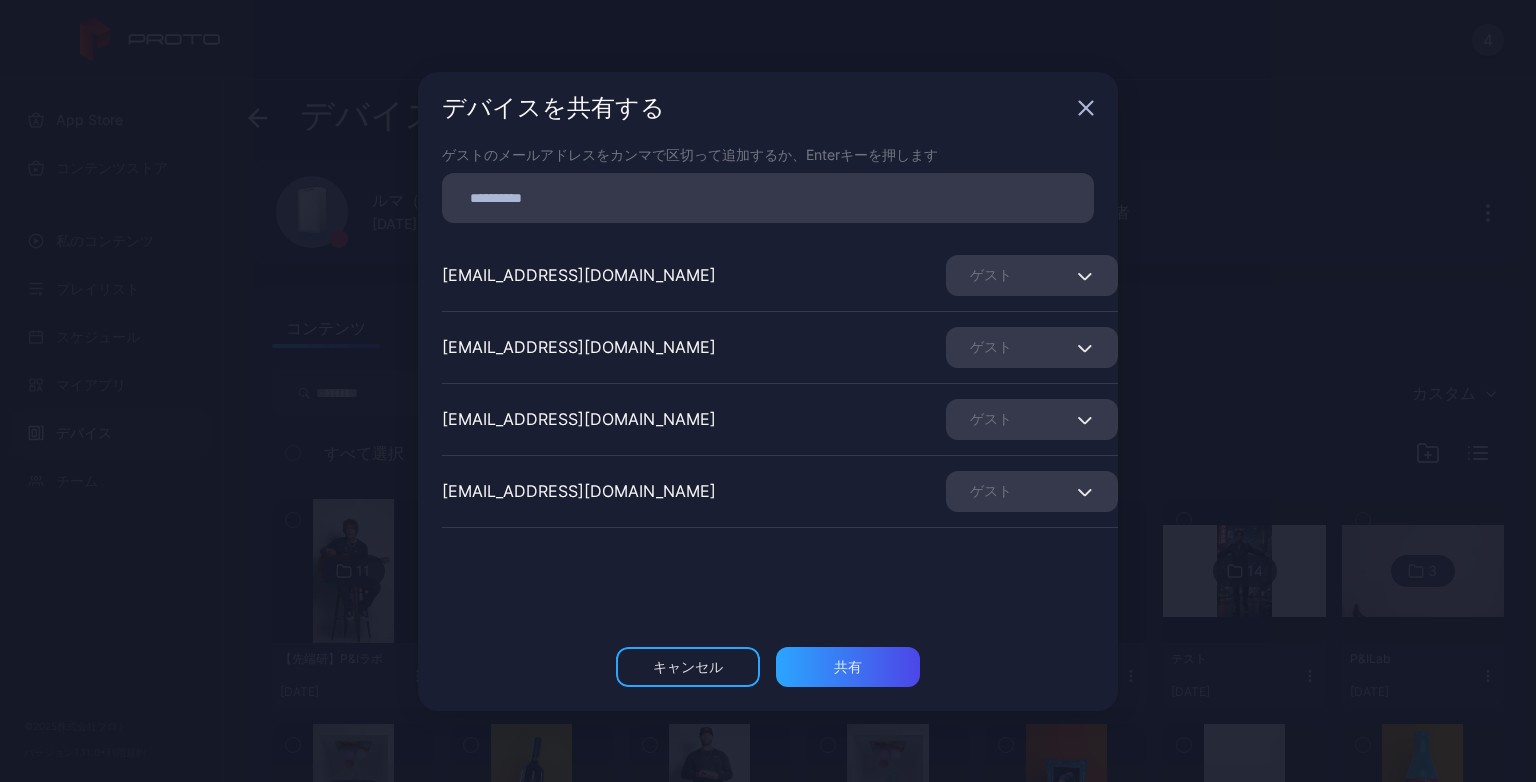click on "ゲスト" at bounding box center (991, 418) 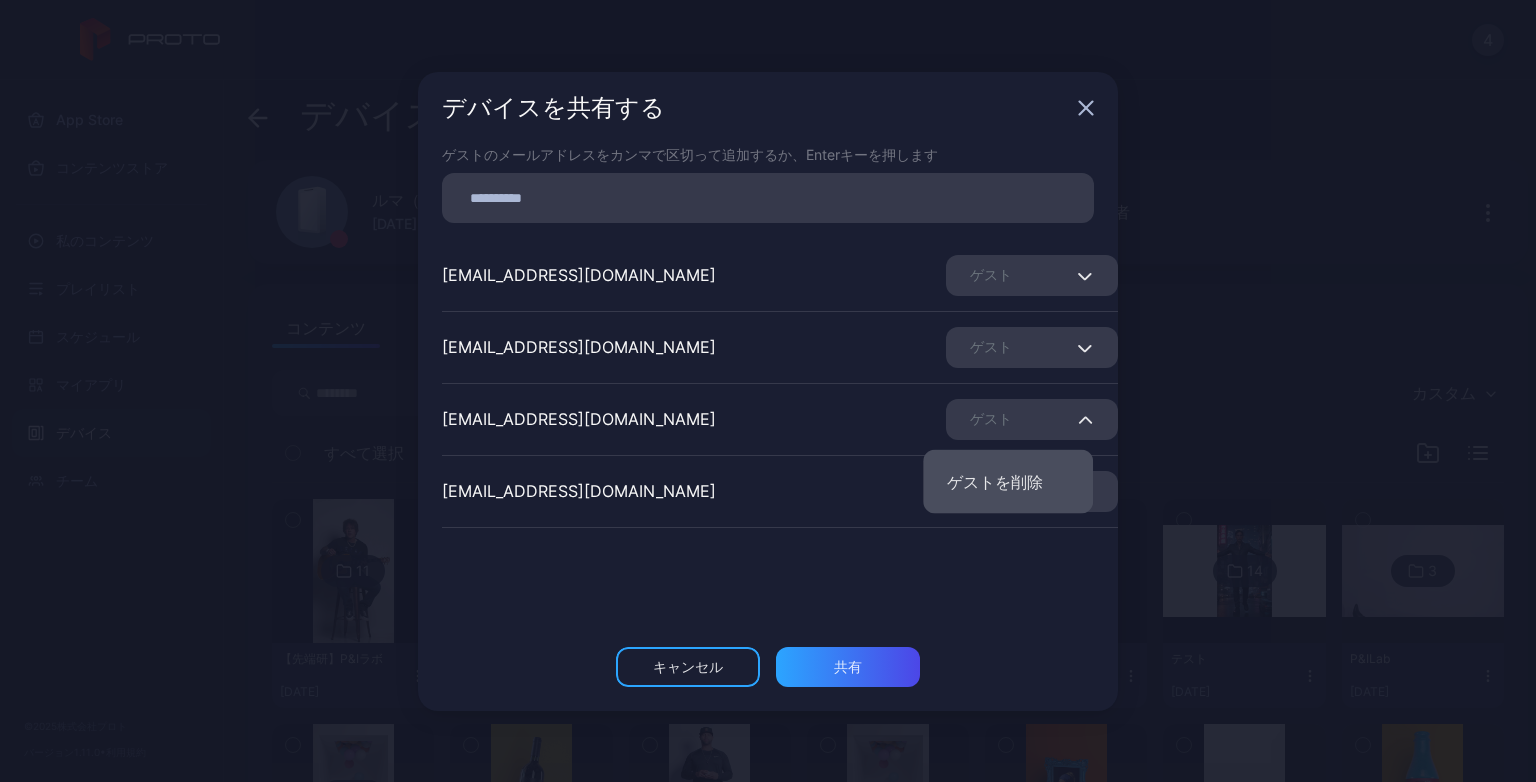 click on "ゲストを削除" at bounding box center (995, 482) 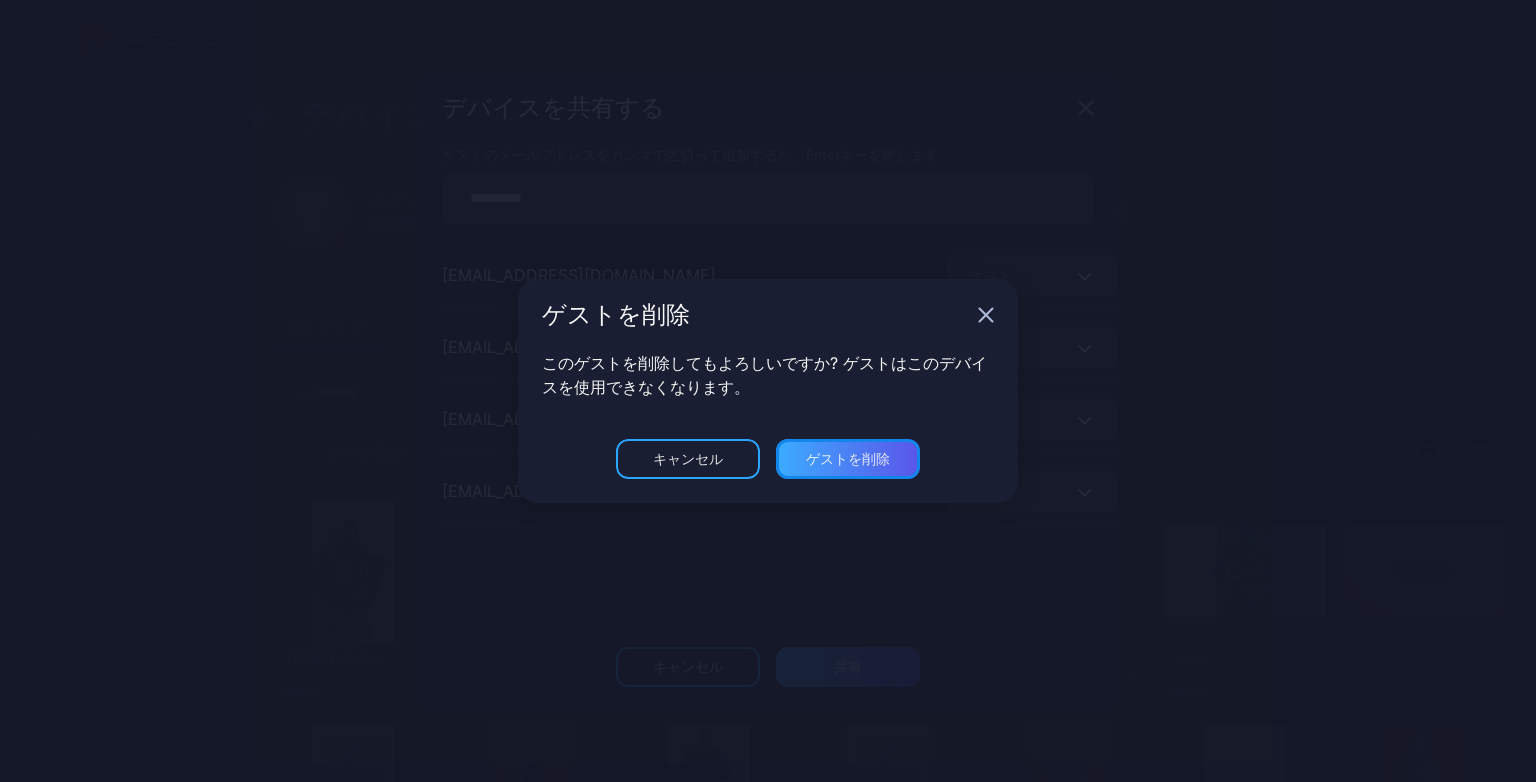 click on "ゲストを削除" at bounding box center (848, 667) 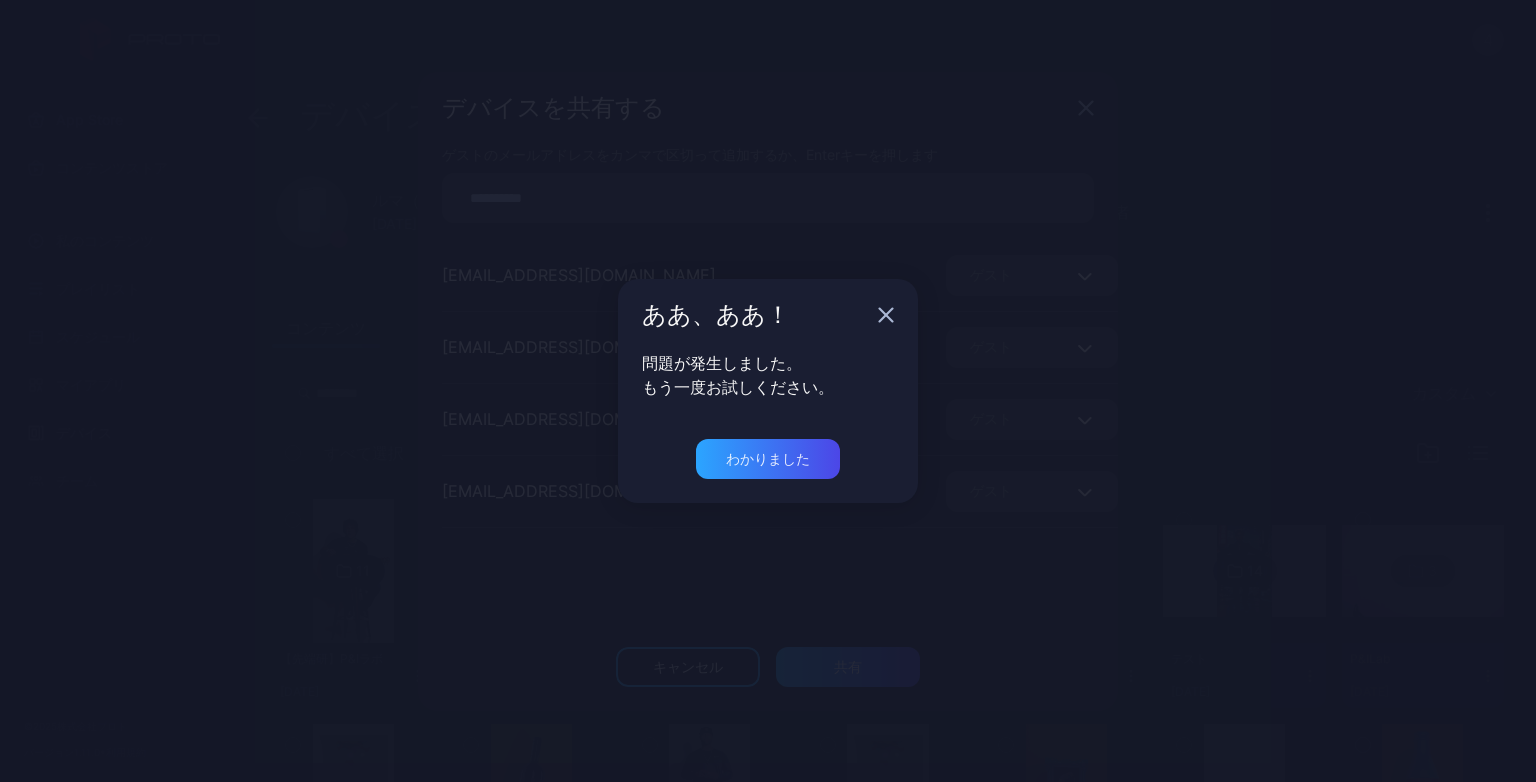 click on "問題が発生しました。 もう一度お試しください。" at bounding box center [768, 375] 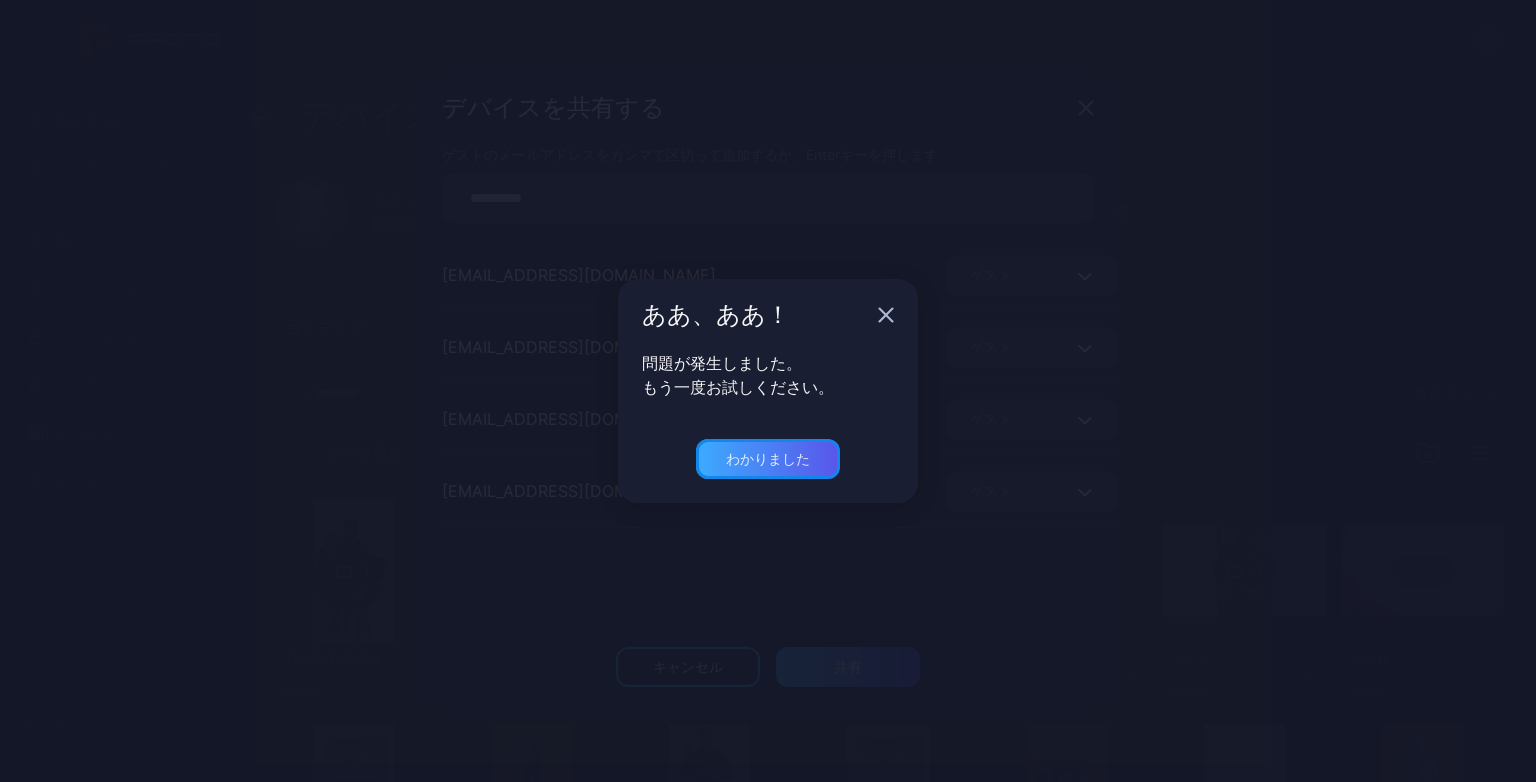 click on "わかりました" at bounding box center (768, 459) 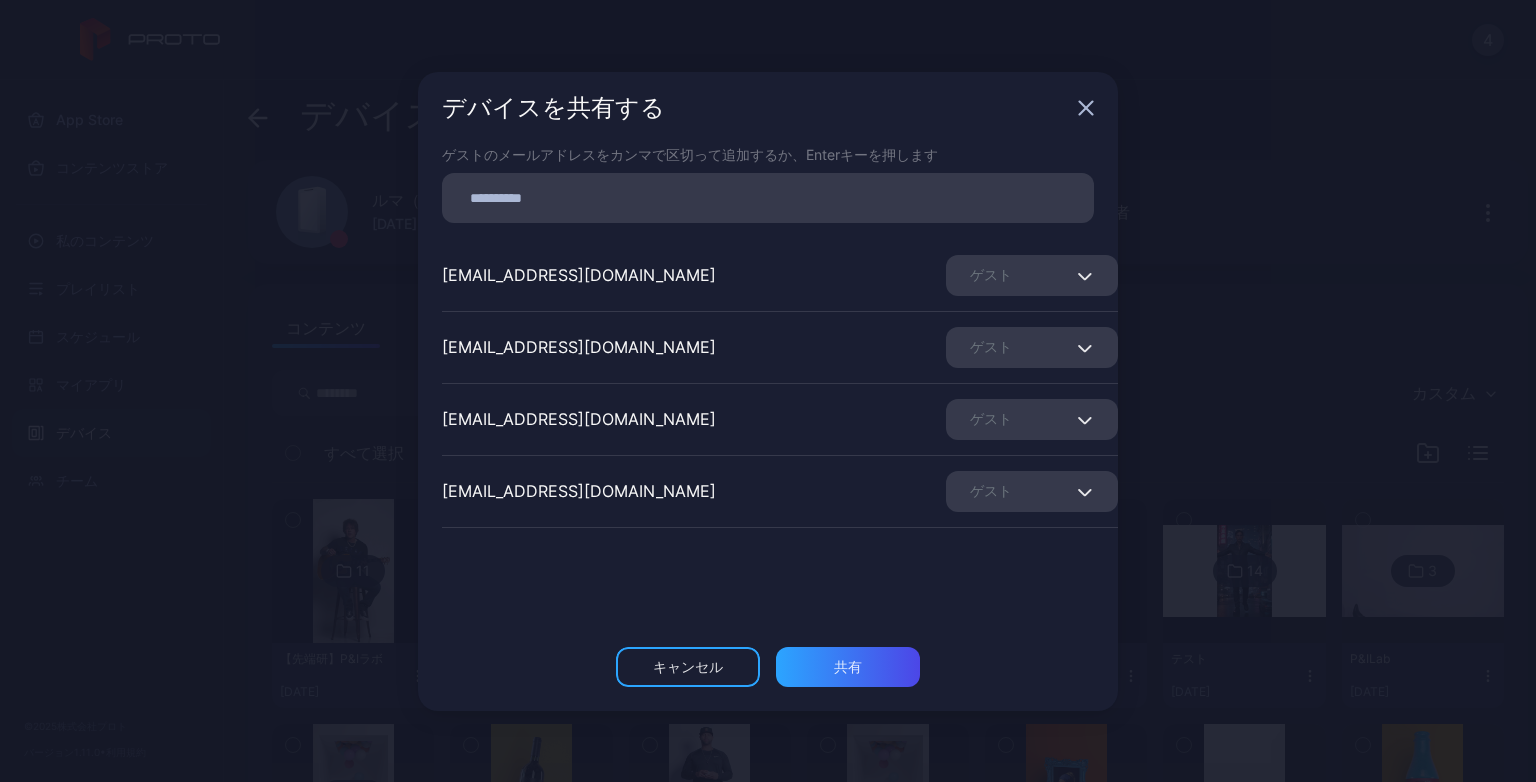 click on "[EMAIL_ADDRESS][DOMAIN_NAME]" at bounding box center (579, 419) 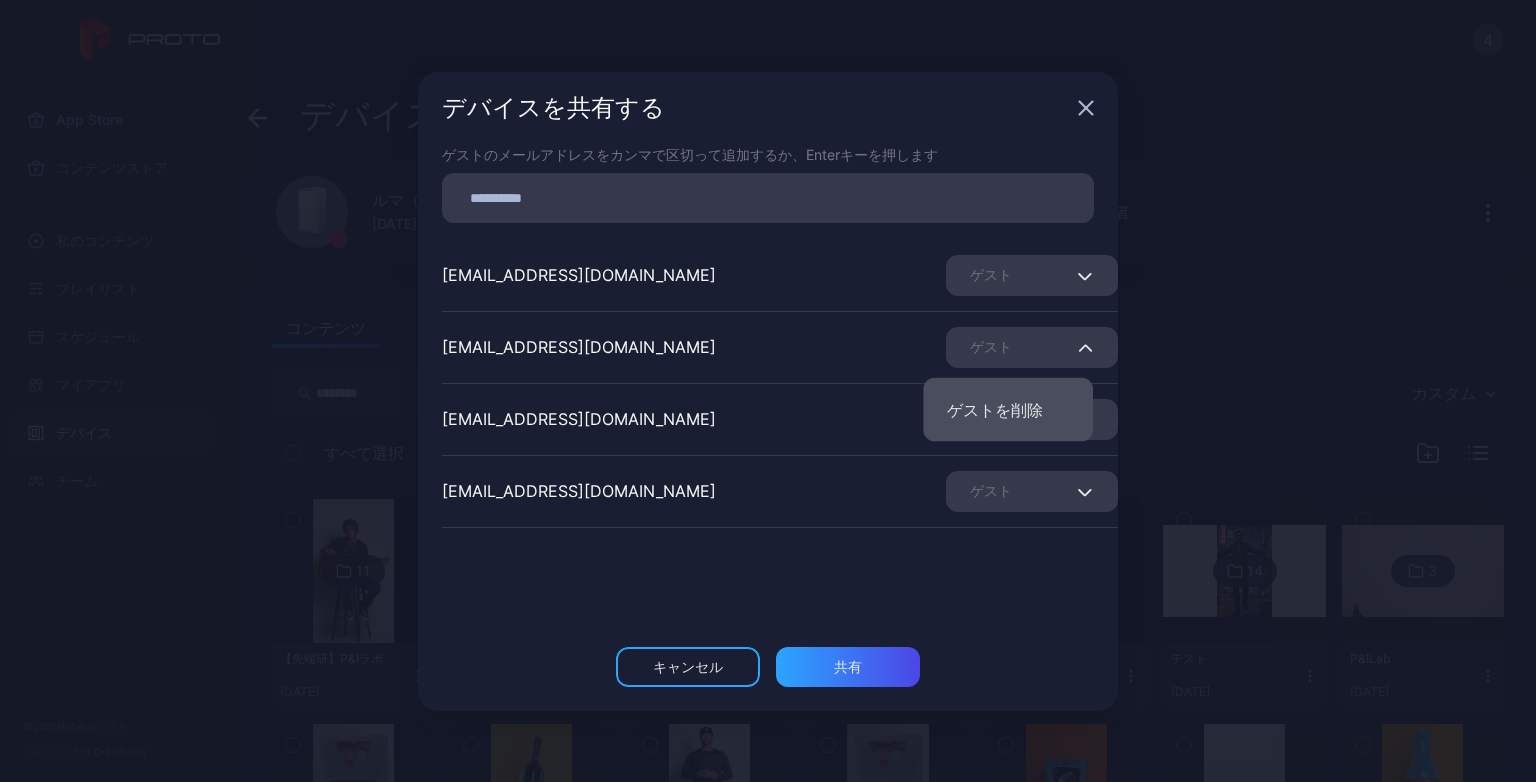 click on "ゲストを削除" at bounding box center (995, 410) 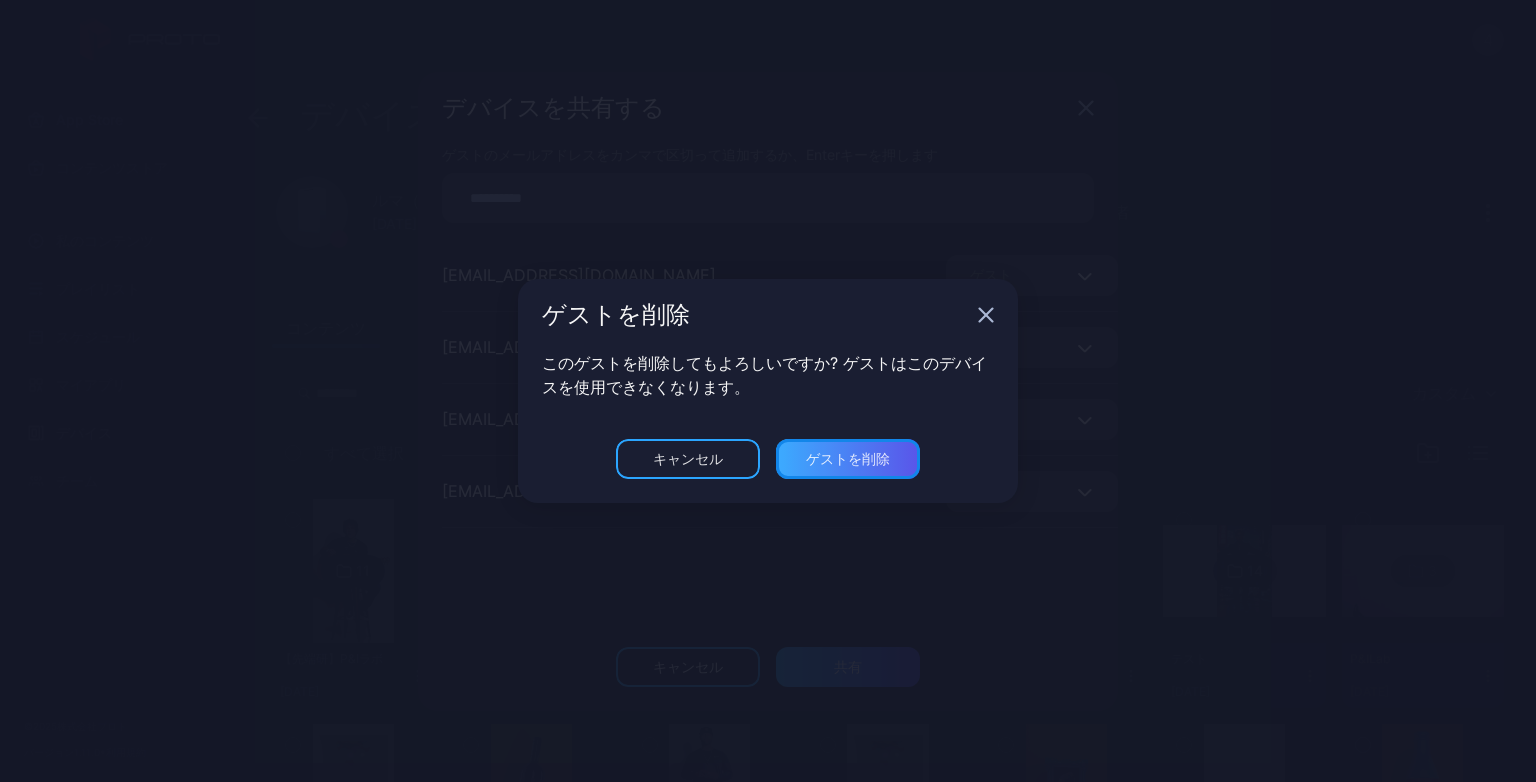 click on "ゲストを削除" at bounding box center [848, 666] 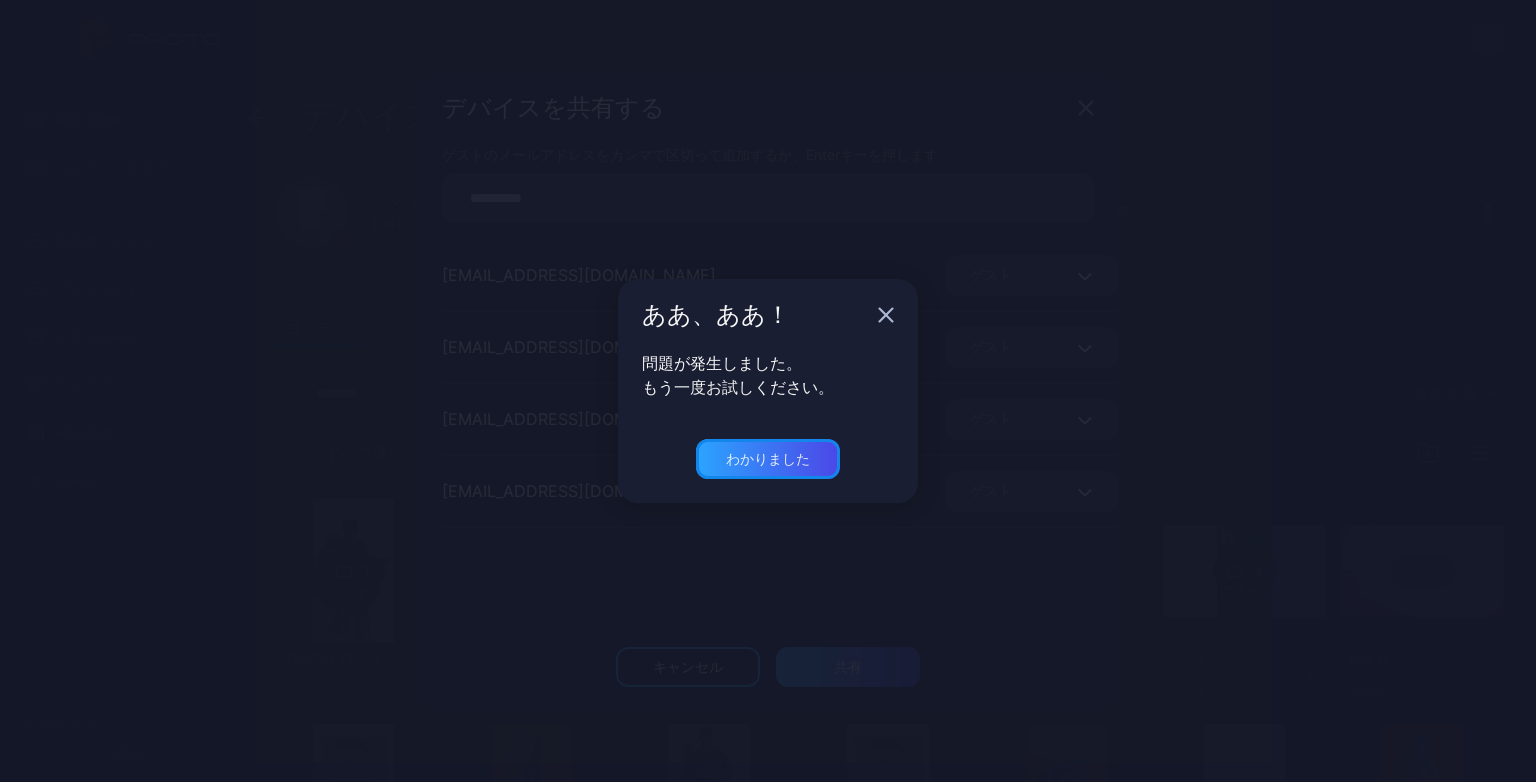 click on "わかりました" at bounding box center [768, 458] 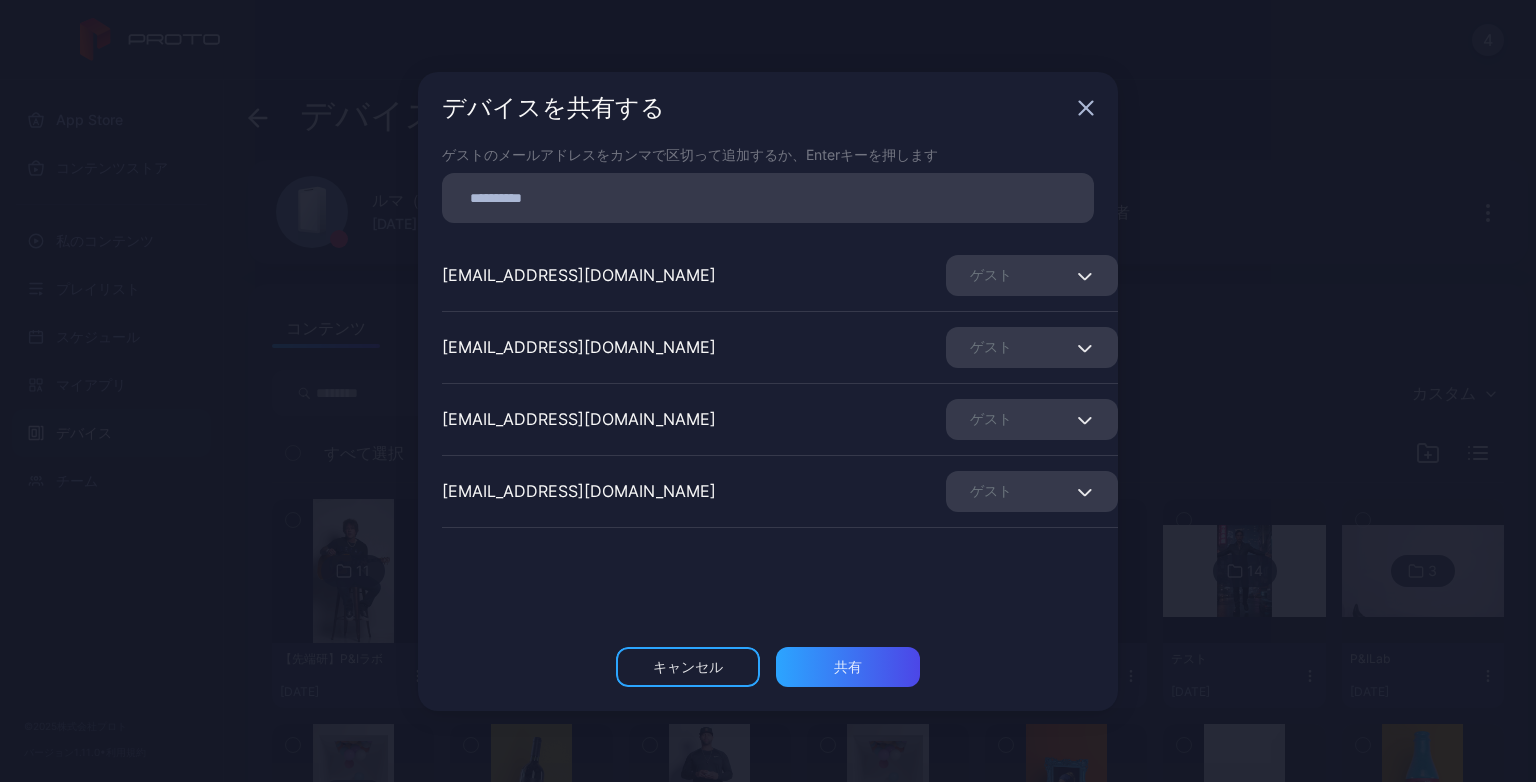scroll, scrollTop: 248, scrollLeft: 0, axis: vertical 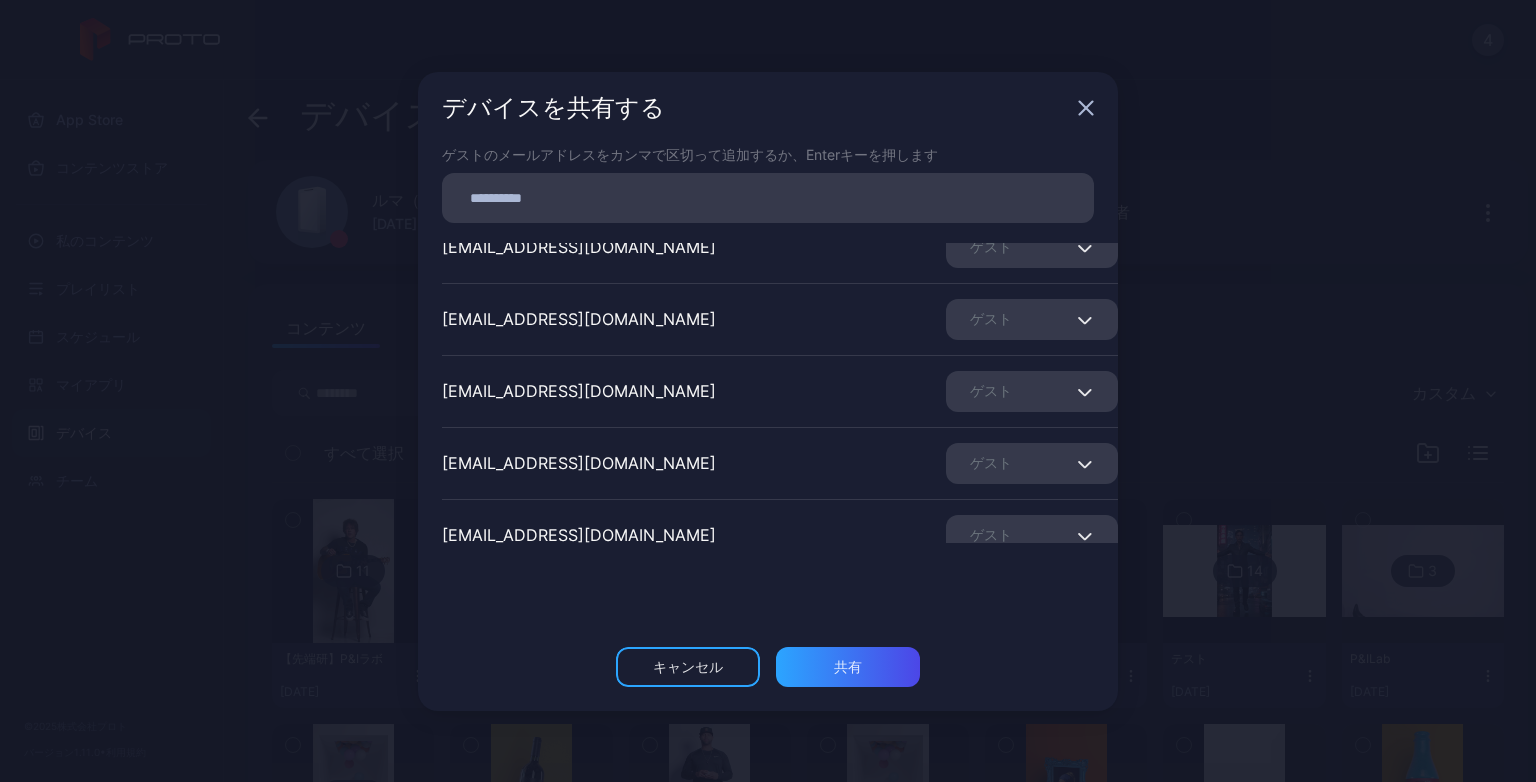 click on "ゲスト" at bounding box center (1032, 391) 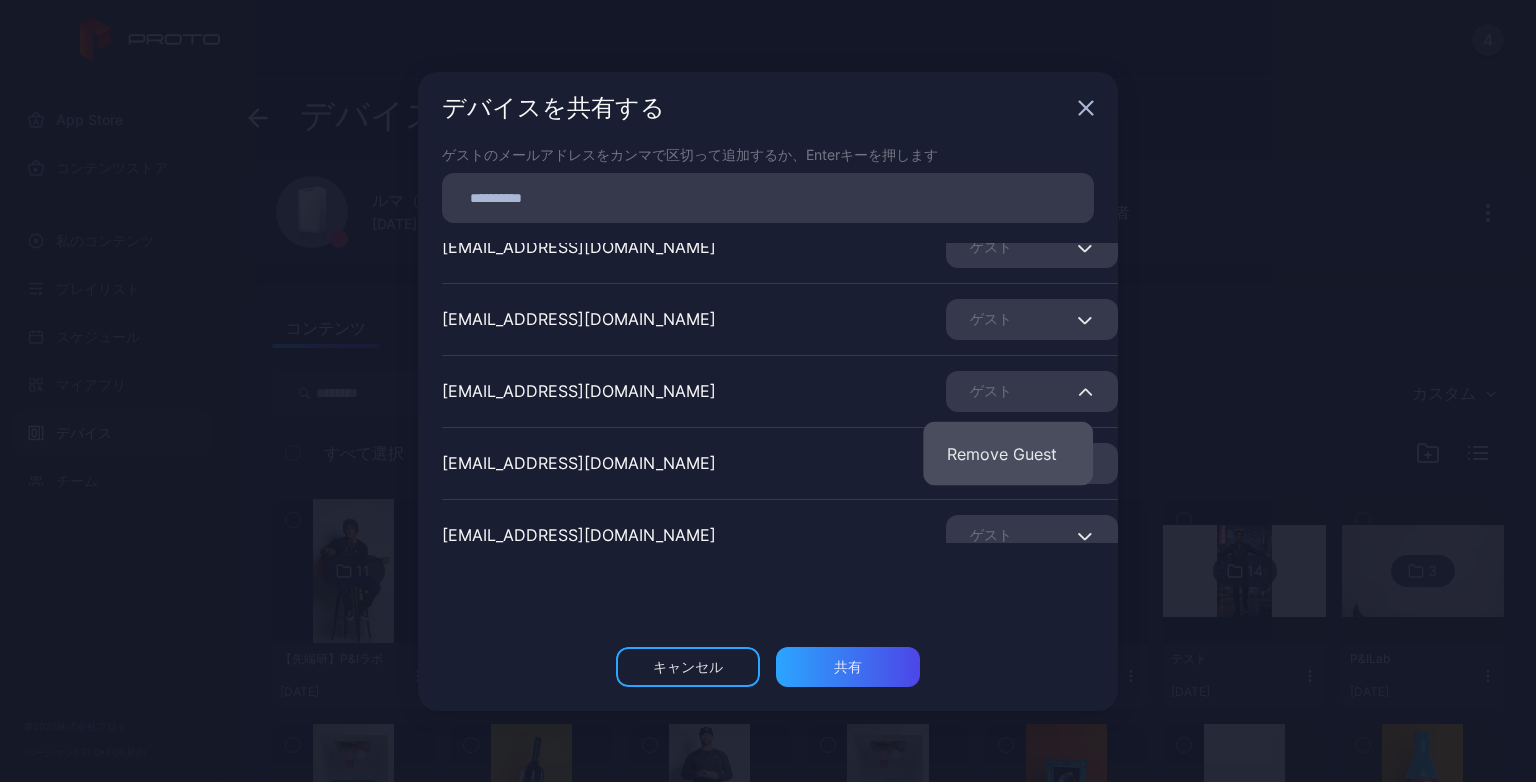 click on "Remove Guest" at bounding box center [1008, 454] 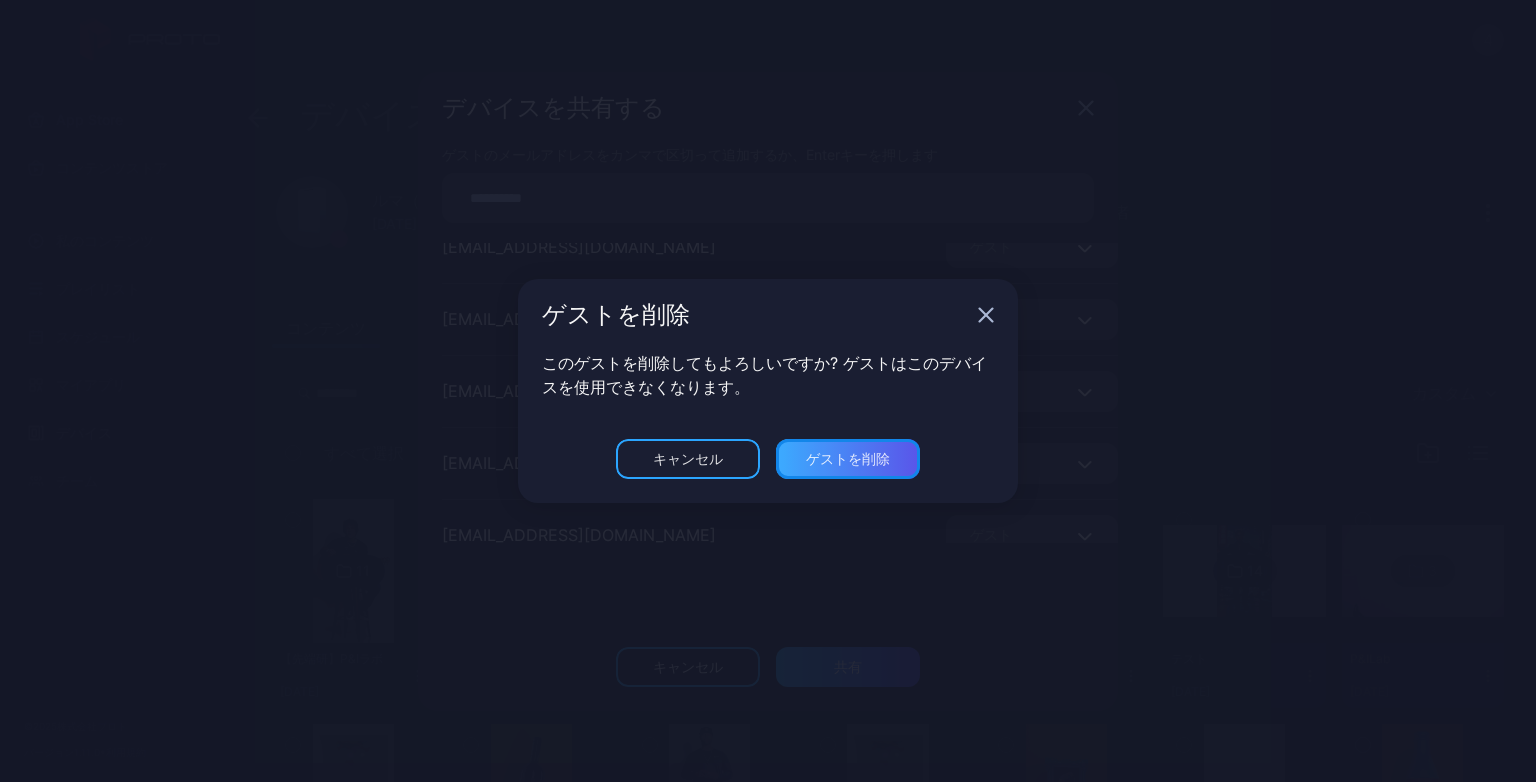 click on "ゲストを削除" at bounding box center (848, 667) 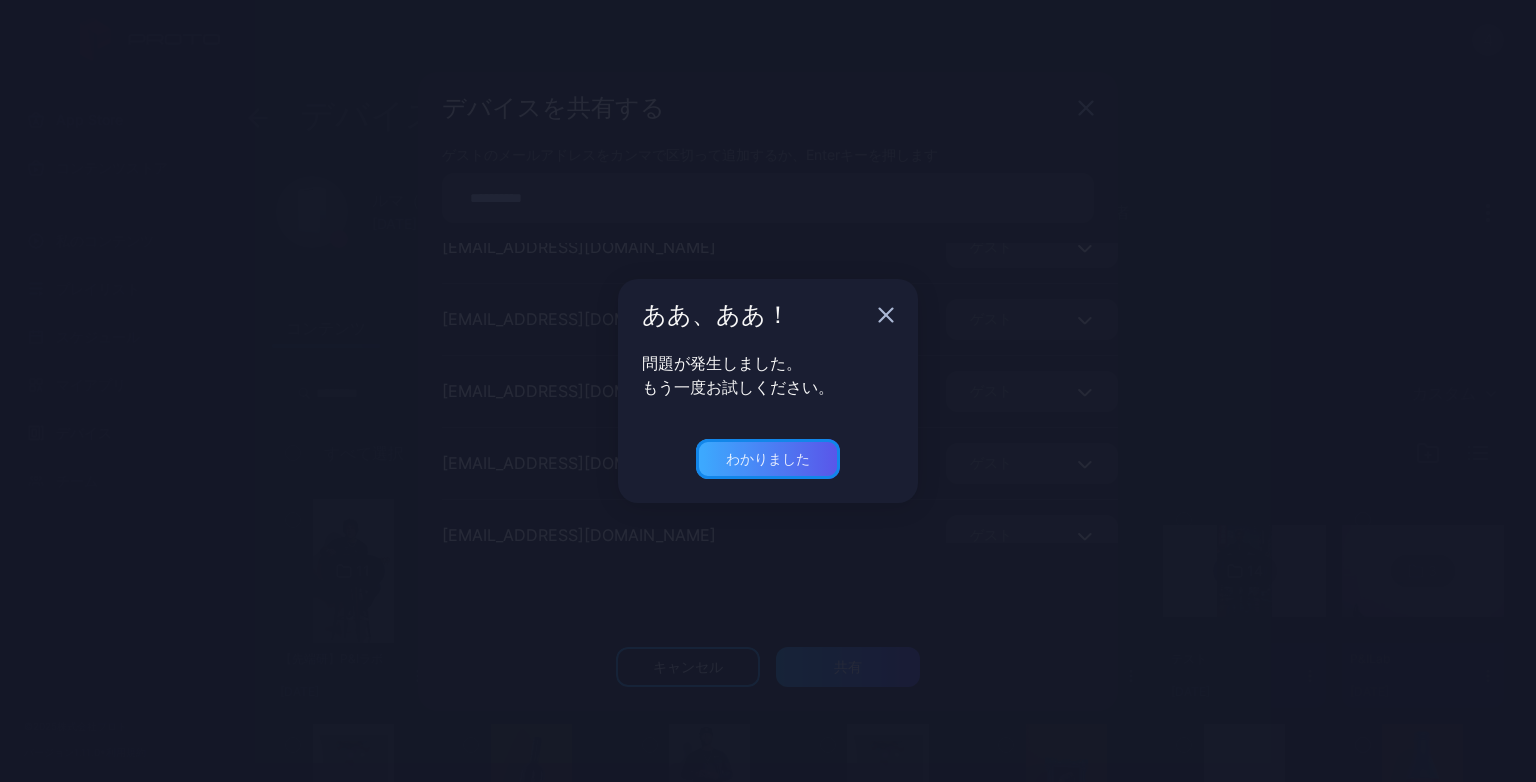 click on "わかりました" at bounding box center [768, 458] 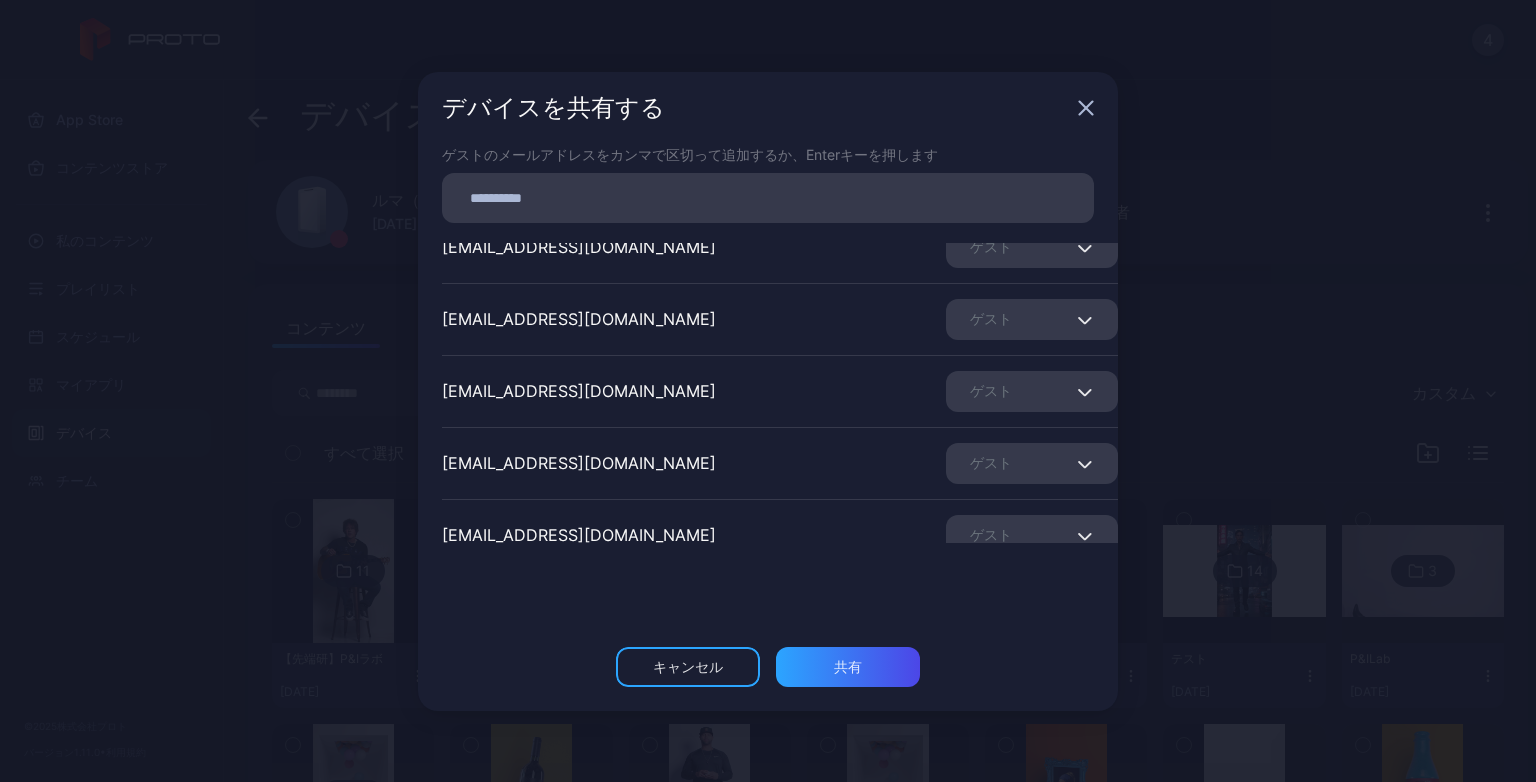 scroll, scrollTop: 348, scrollLeft: 0, axis: vertical 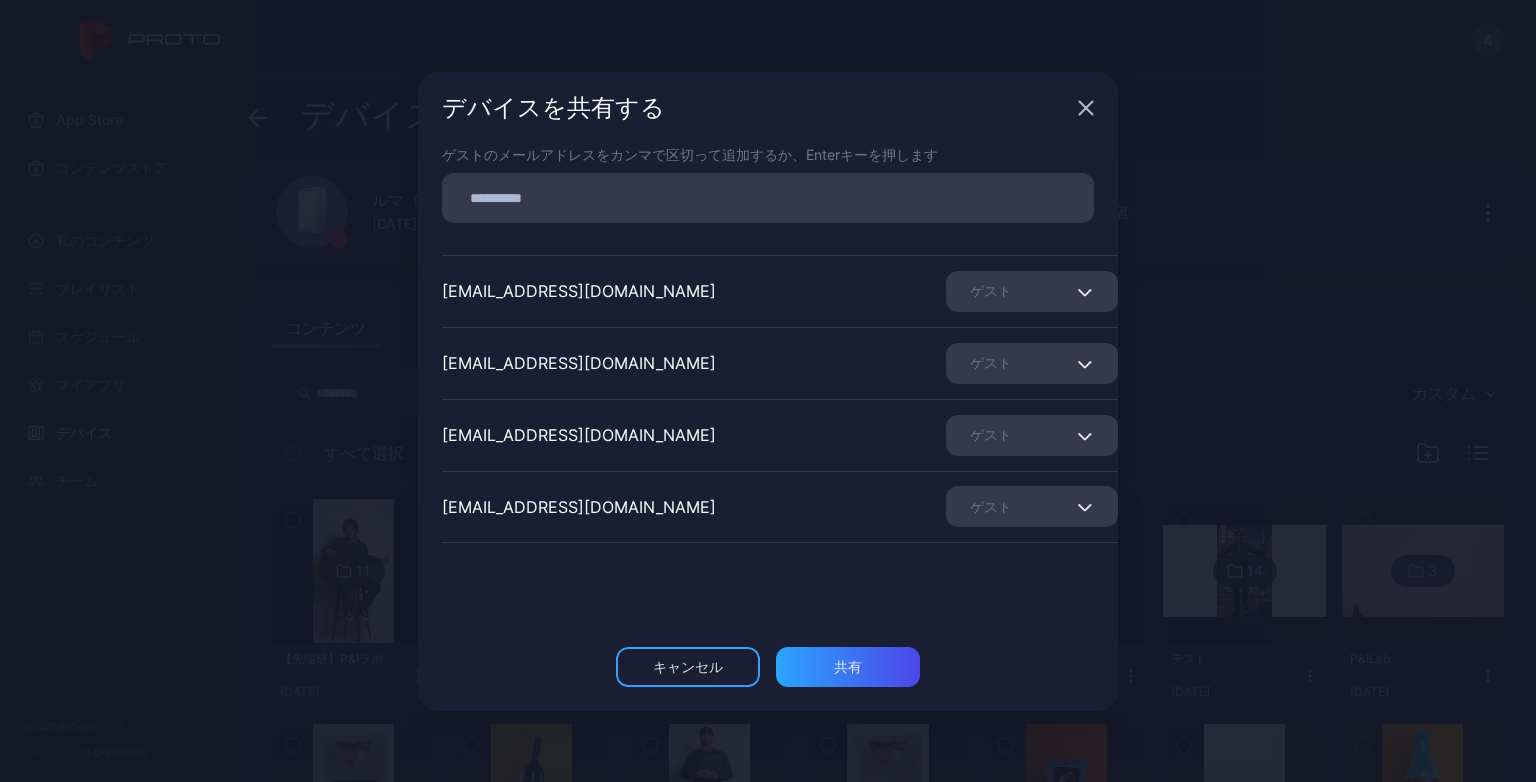 click on "ゲスト" at bounding box center [991, 506] 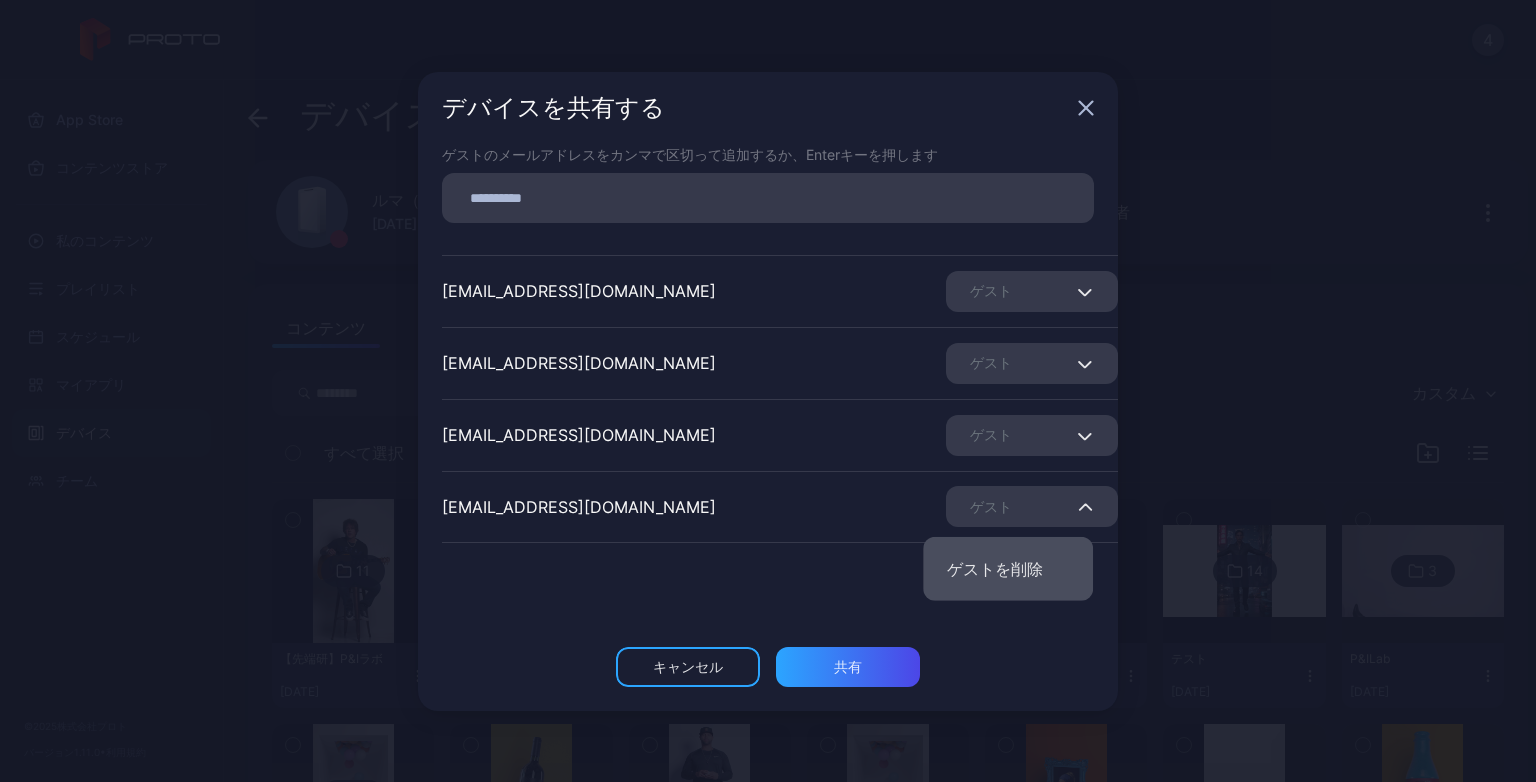 click on "ゲストを削除" at bounding box center [1008, 569] 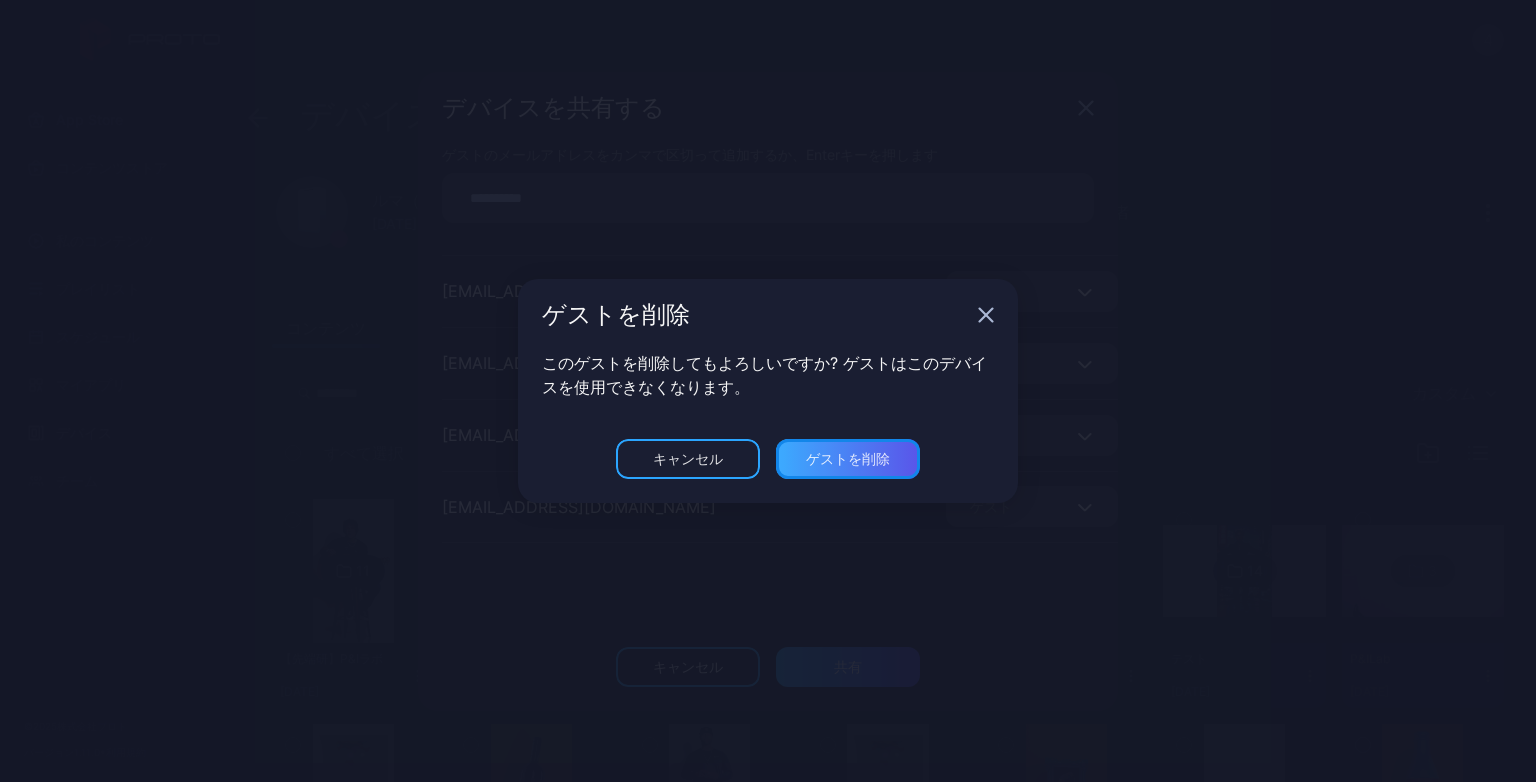 click on "ゲストを削除" at bounding box center [848, 666] 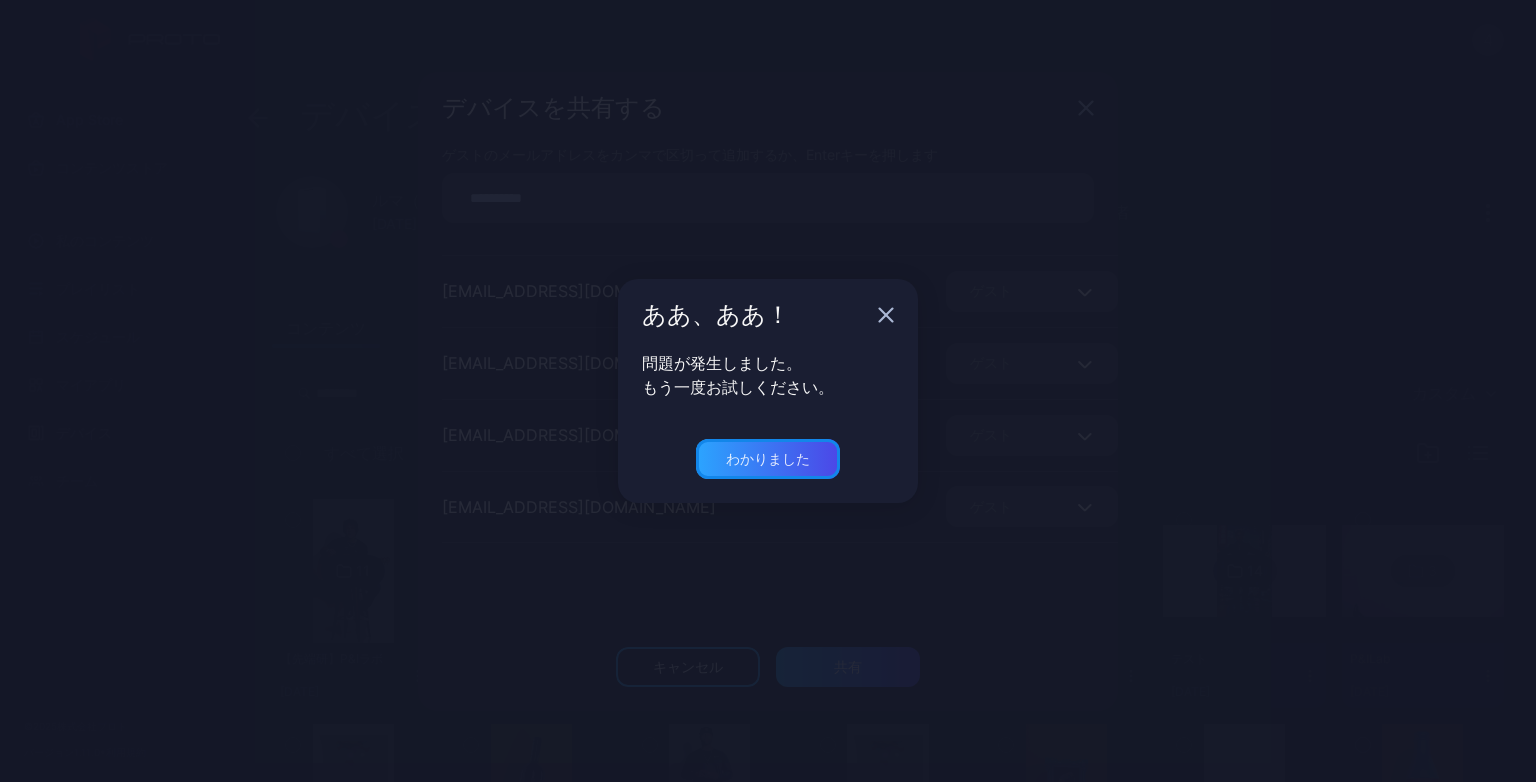 drag, startPoint x: 778, startPoint y: 443, endPoint x: 826, endPoint y: 446, distance: 48.09366 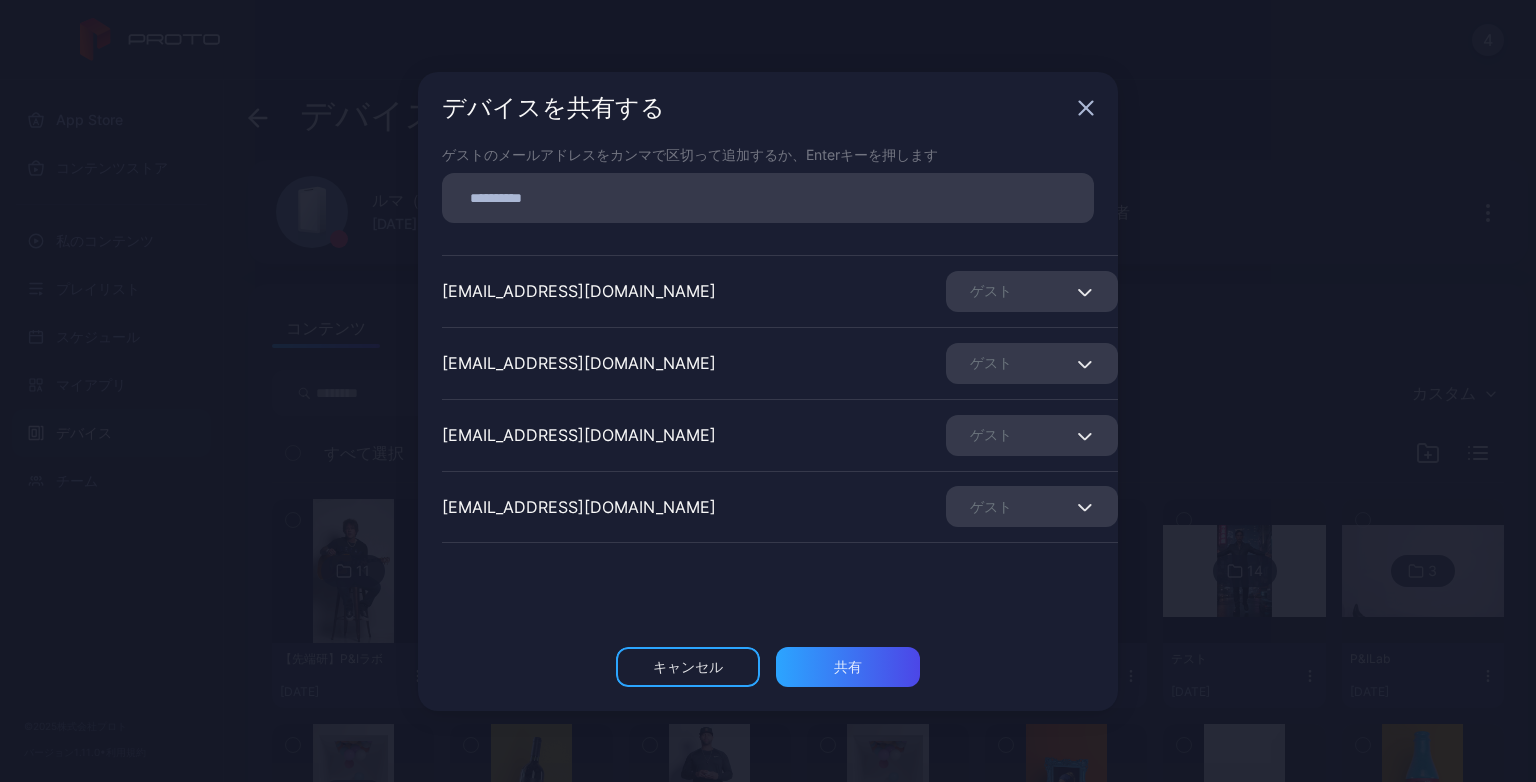 click on "[EMAIL_ADDRESS][PERSON_NAME][DOMAIN_NAME] ゲスト" at bounding box center (780, 435) 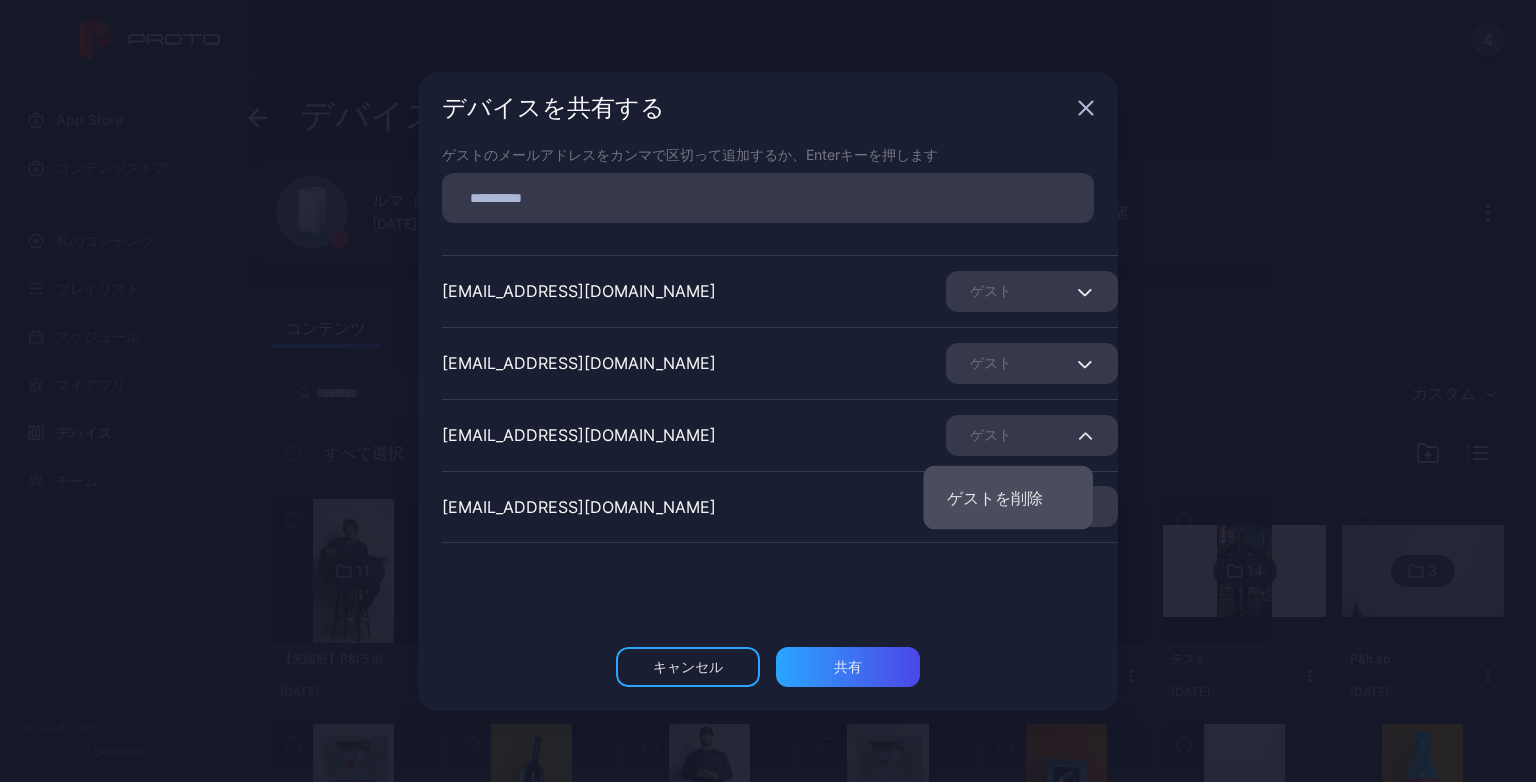 click on "ゲストを削除" at bounding box center (995, 498) 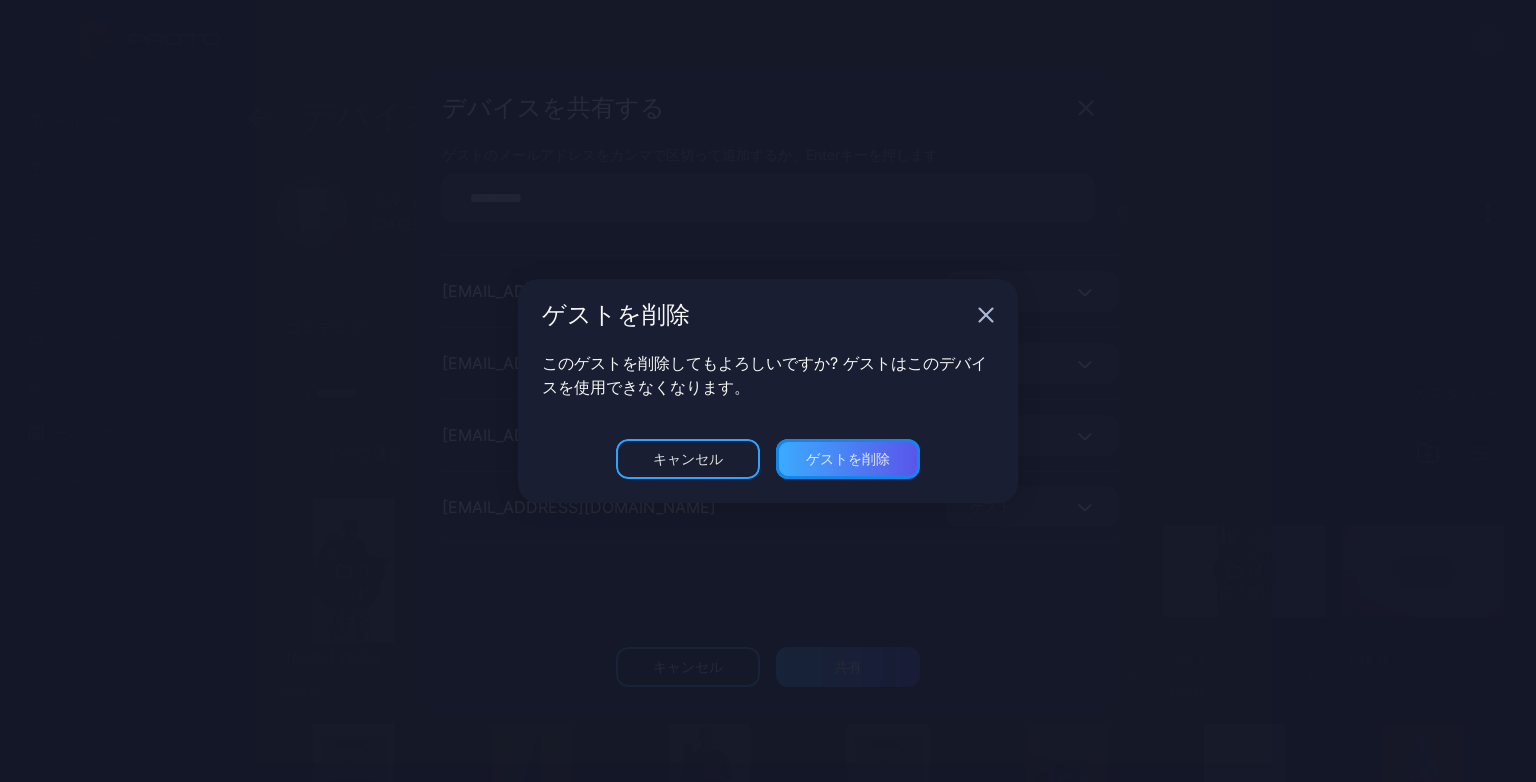 click on "ゲストを削除" at bounding box center (848, 666) 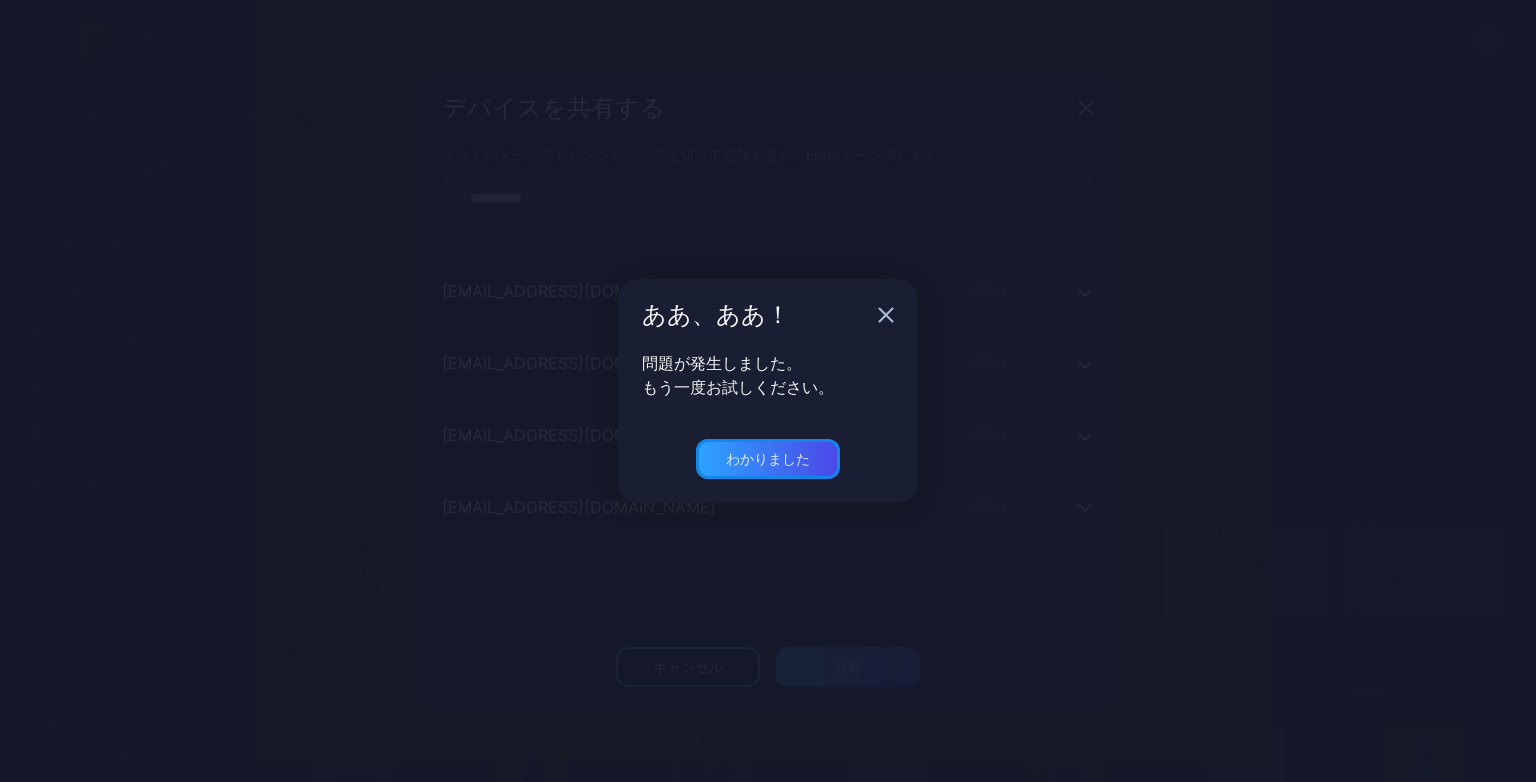 click on "わかりました" at bounding box center (768, 459) 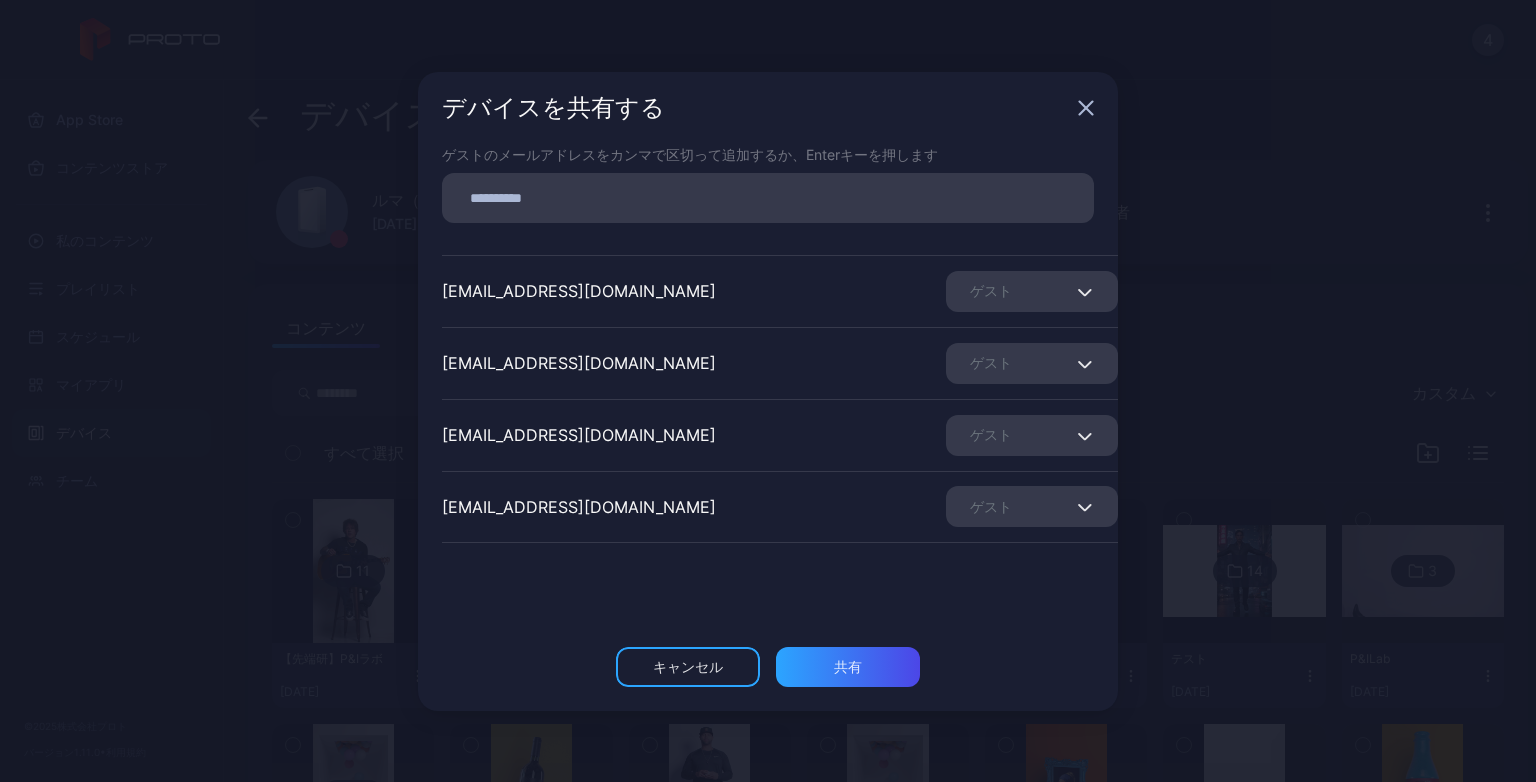 click on "ゲスト" at bounding box center [991, 362] 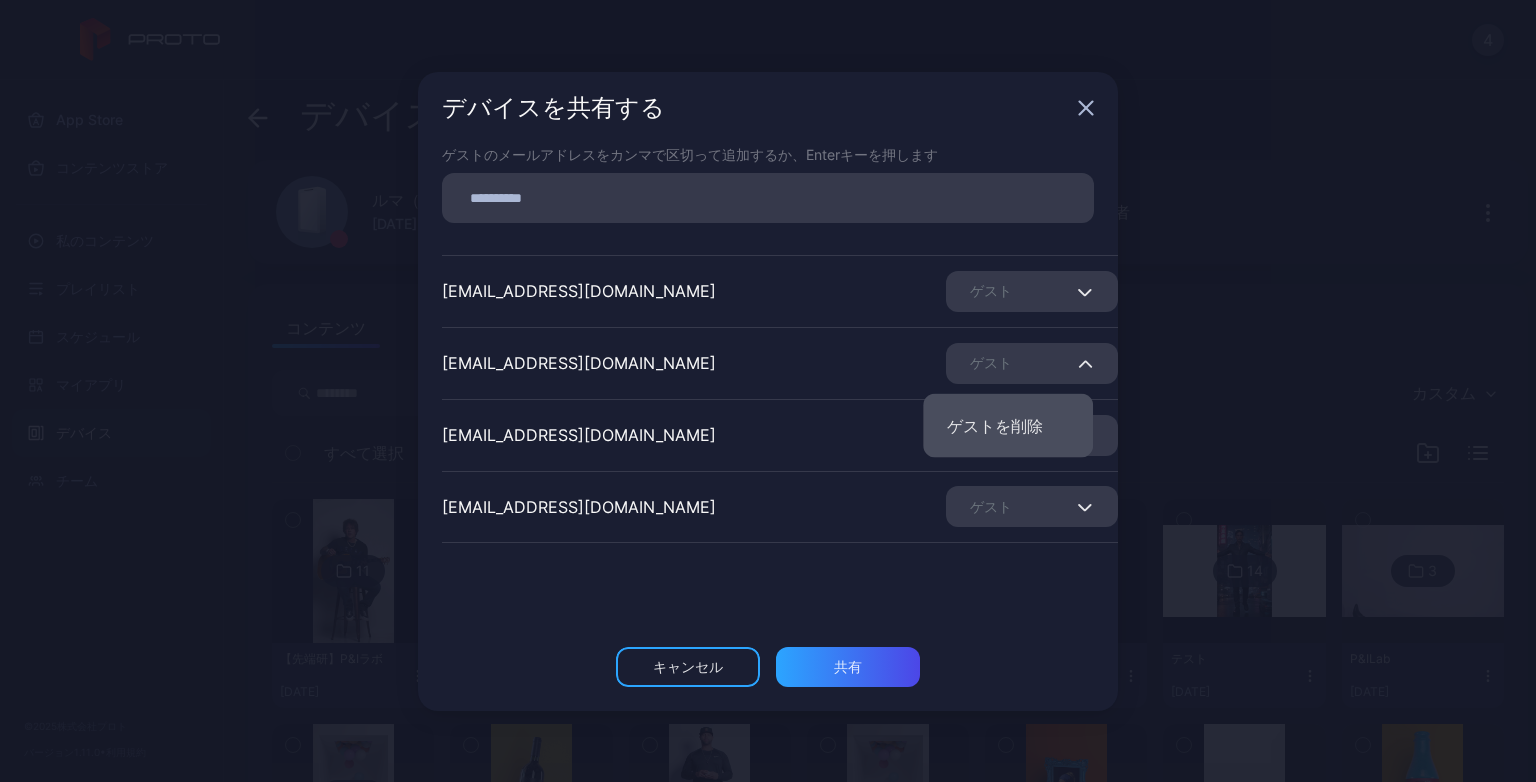 click on "ゲストを削除" at bounding box center [1008, 426] 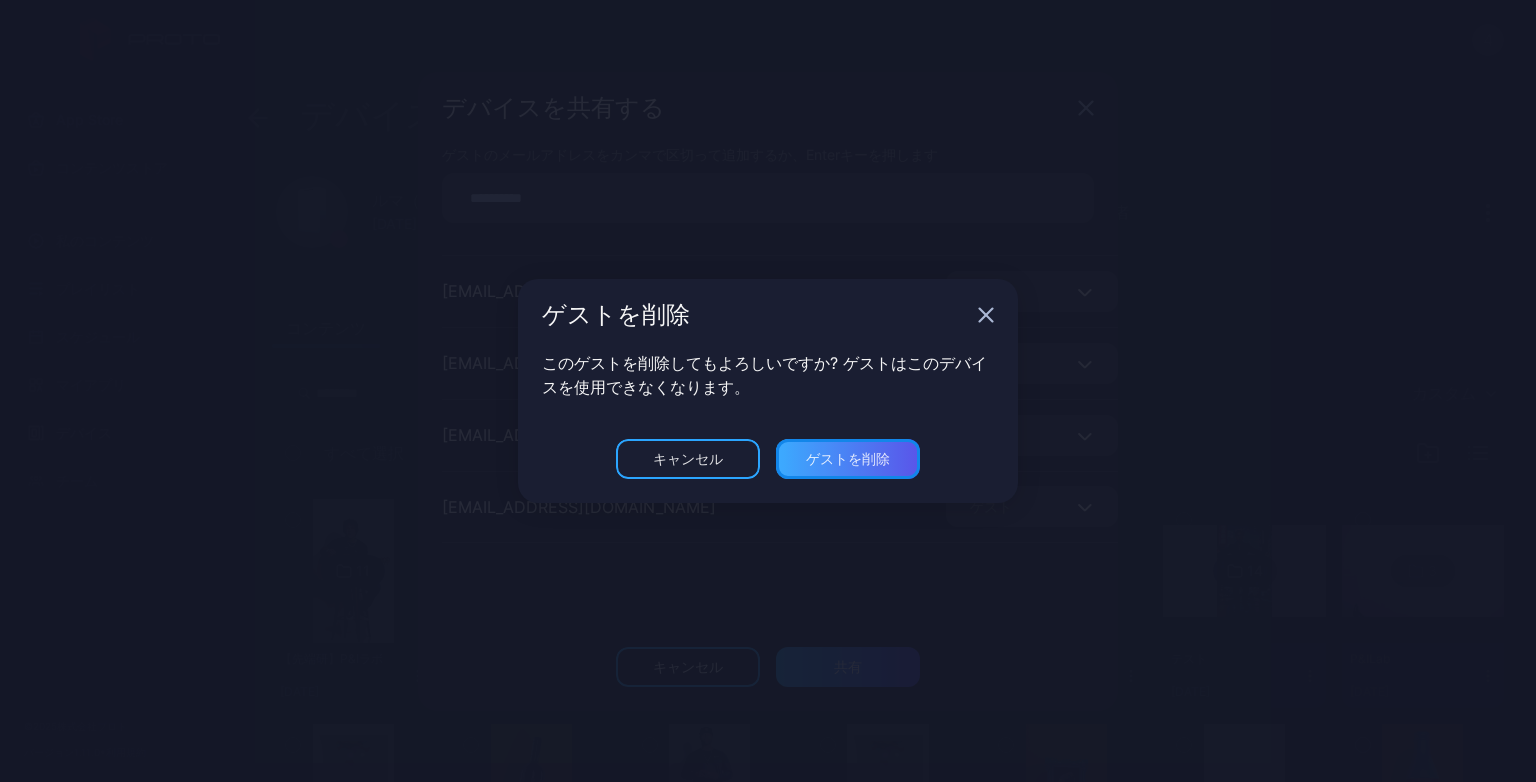click on "ゲストを削除" at bounding box center [848, 667] 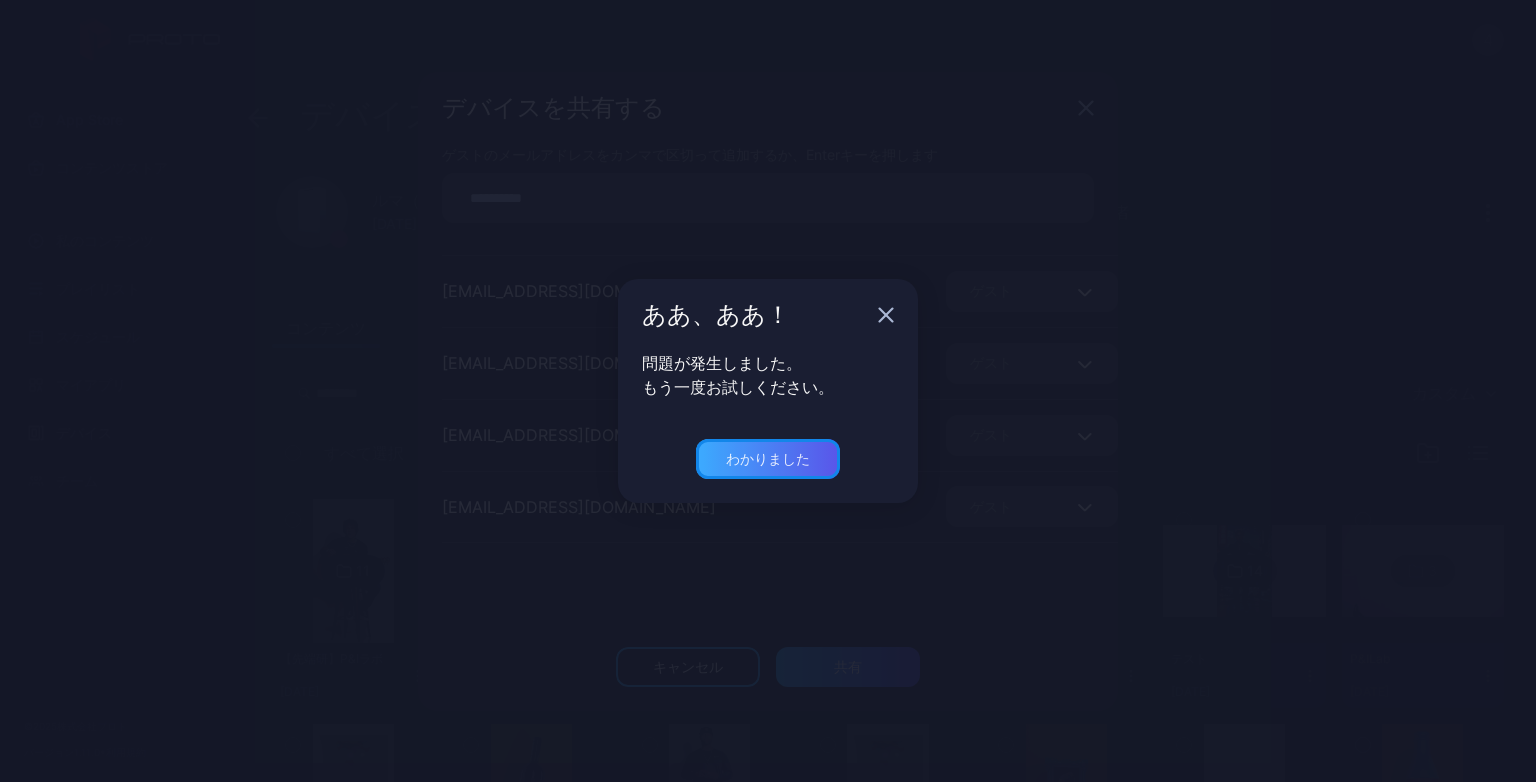 click on "わかりました" at bounding box center [768, 458] 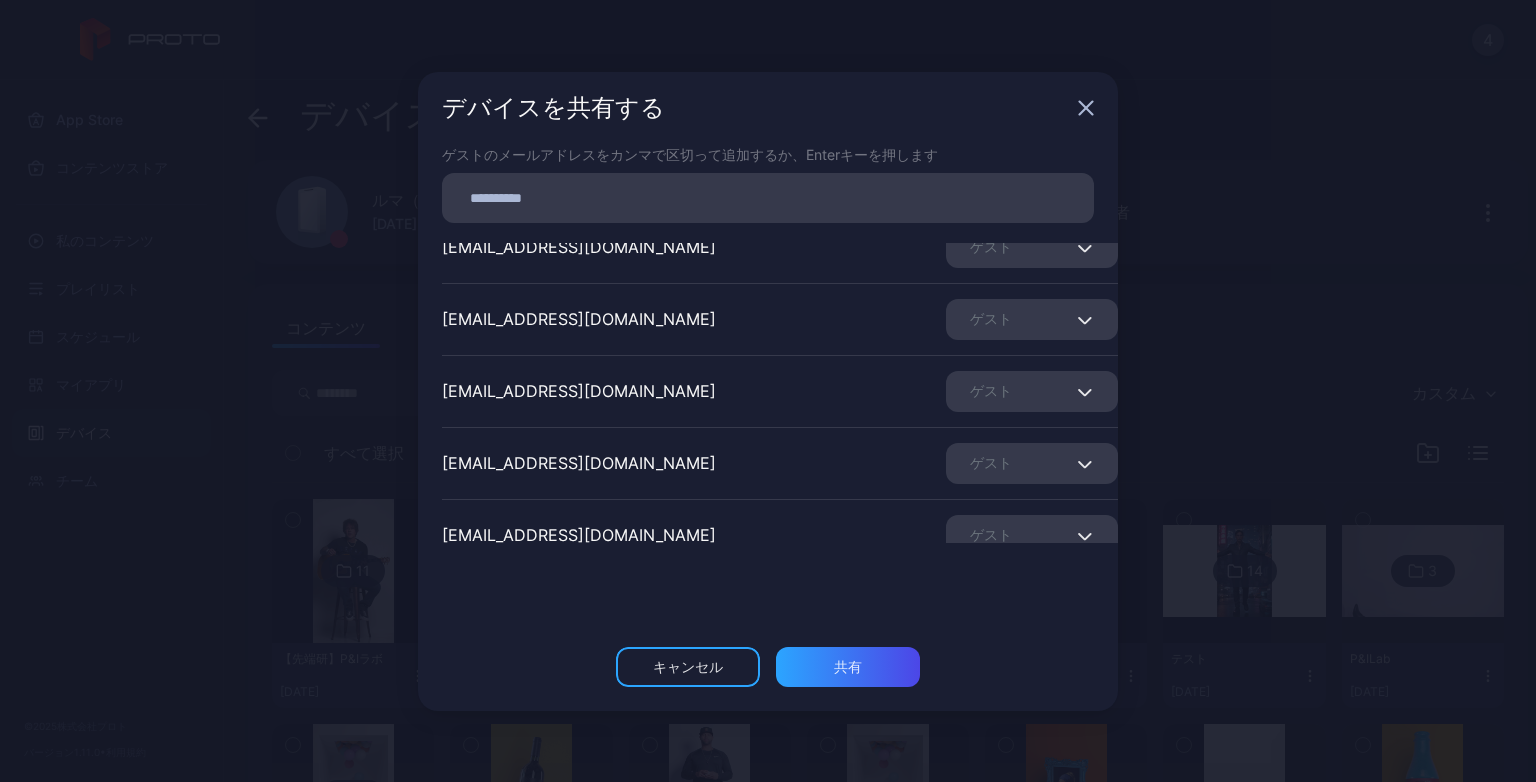 scroll, scrollTop: 148, scrollLeft: 0, axis: vertical 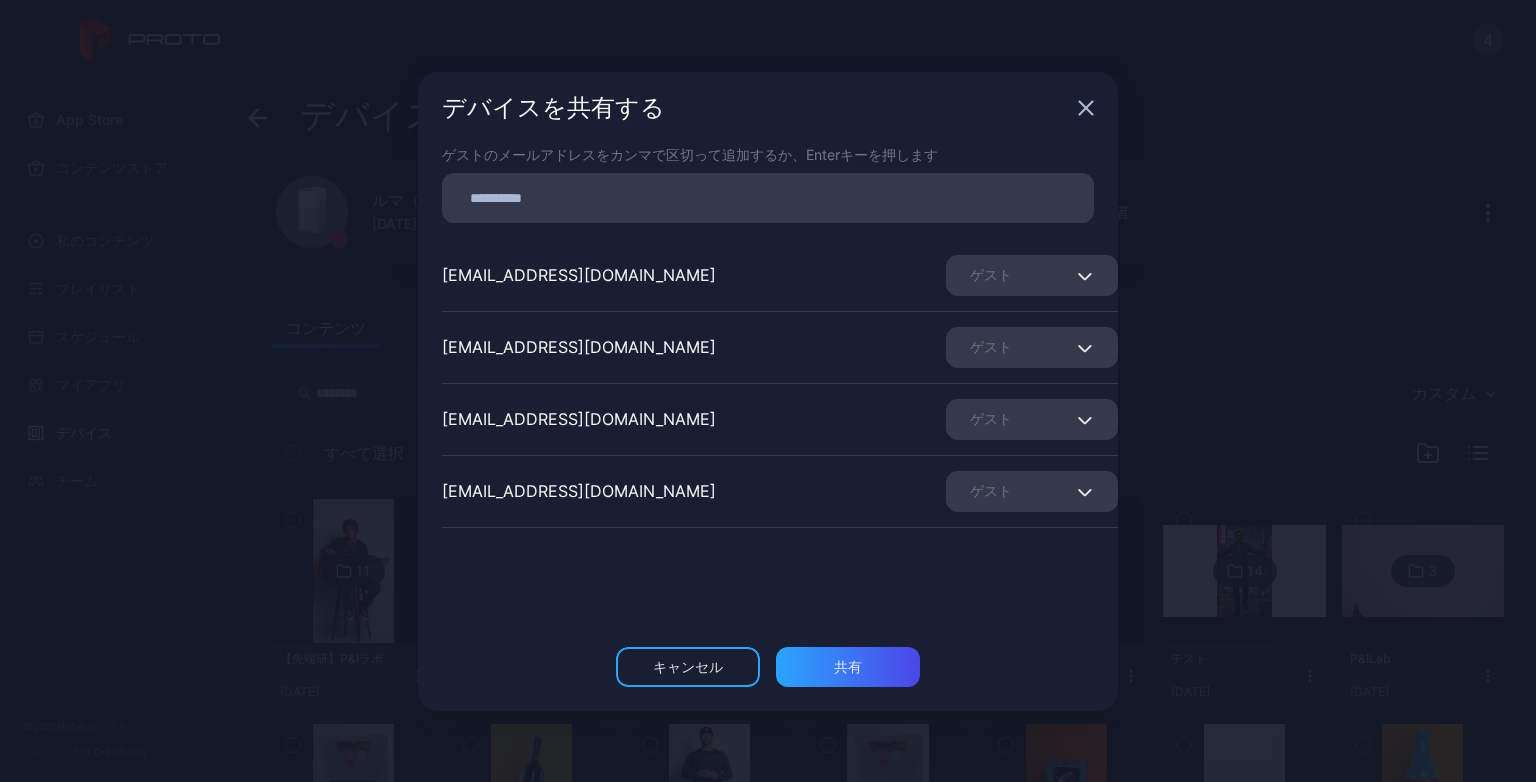 drag, startPoint x: 956, startPoint y: 359, endPoint x: 957, endPoint y: 374, distance: 15.033297 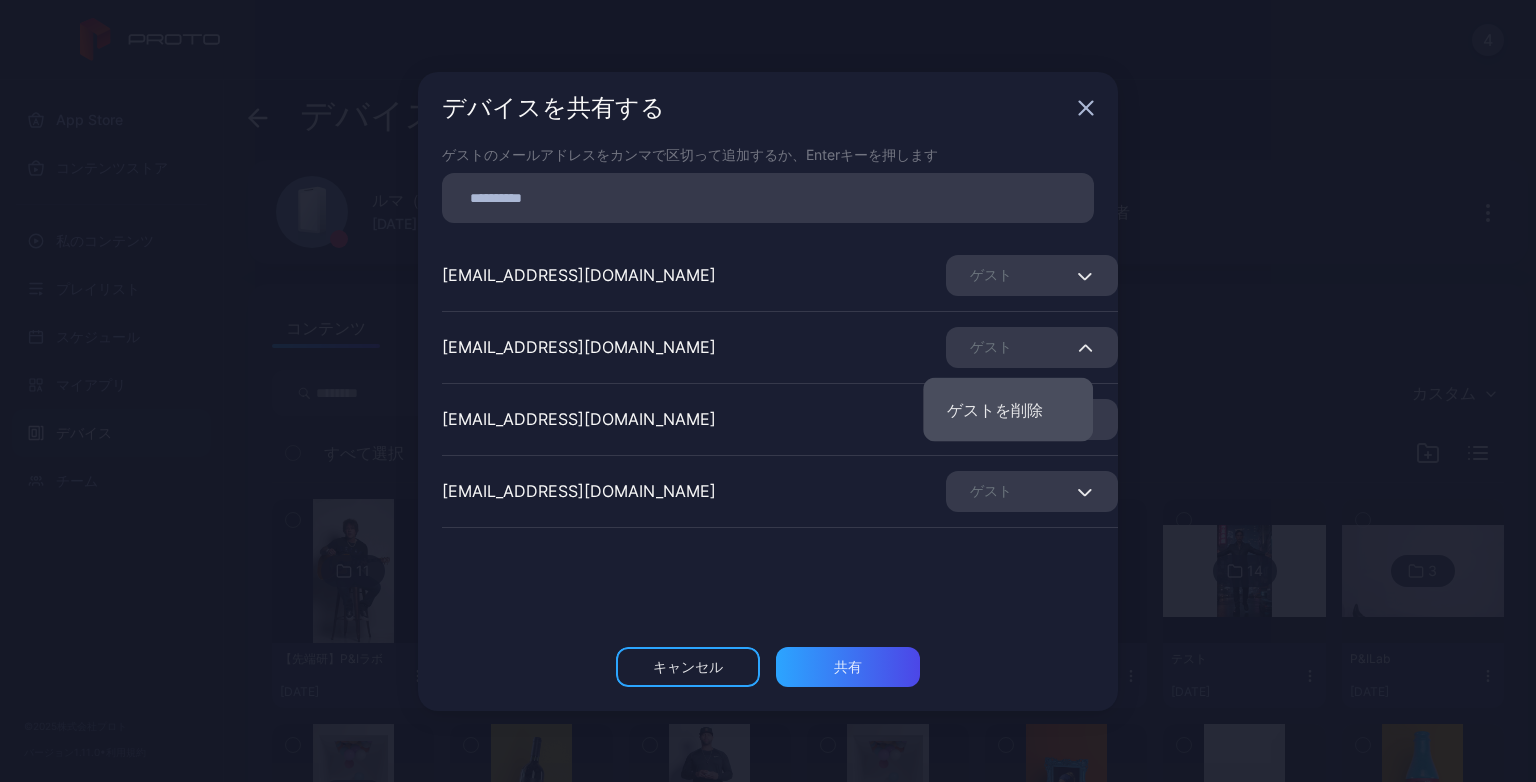 click on "ゲストを削除" at bounding box center [1008, 410] 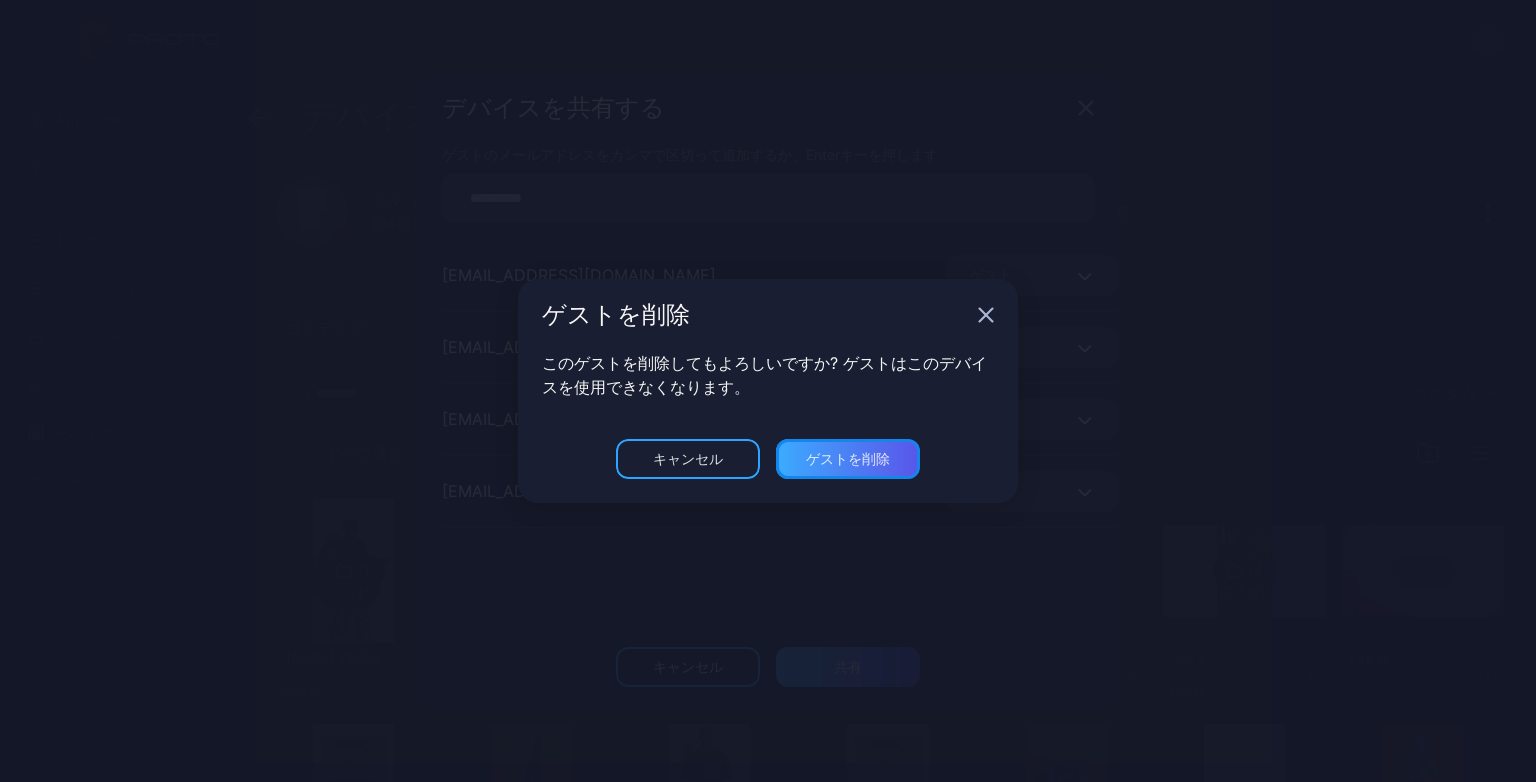 click on "ゲストを削除" at bounding box center (848, 666) 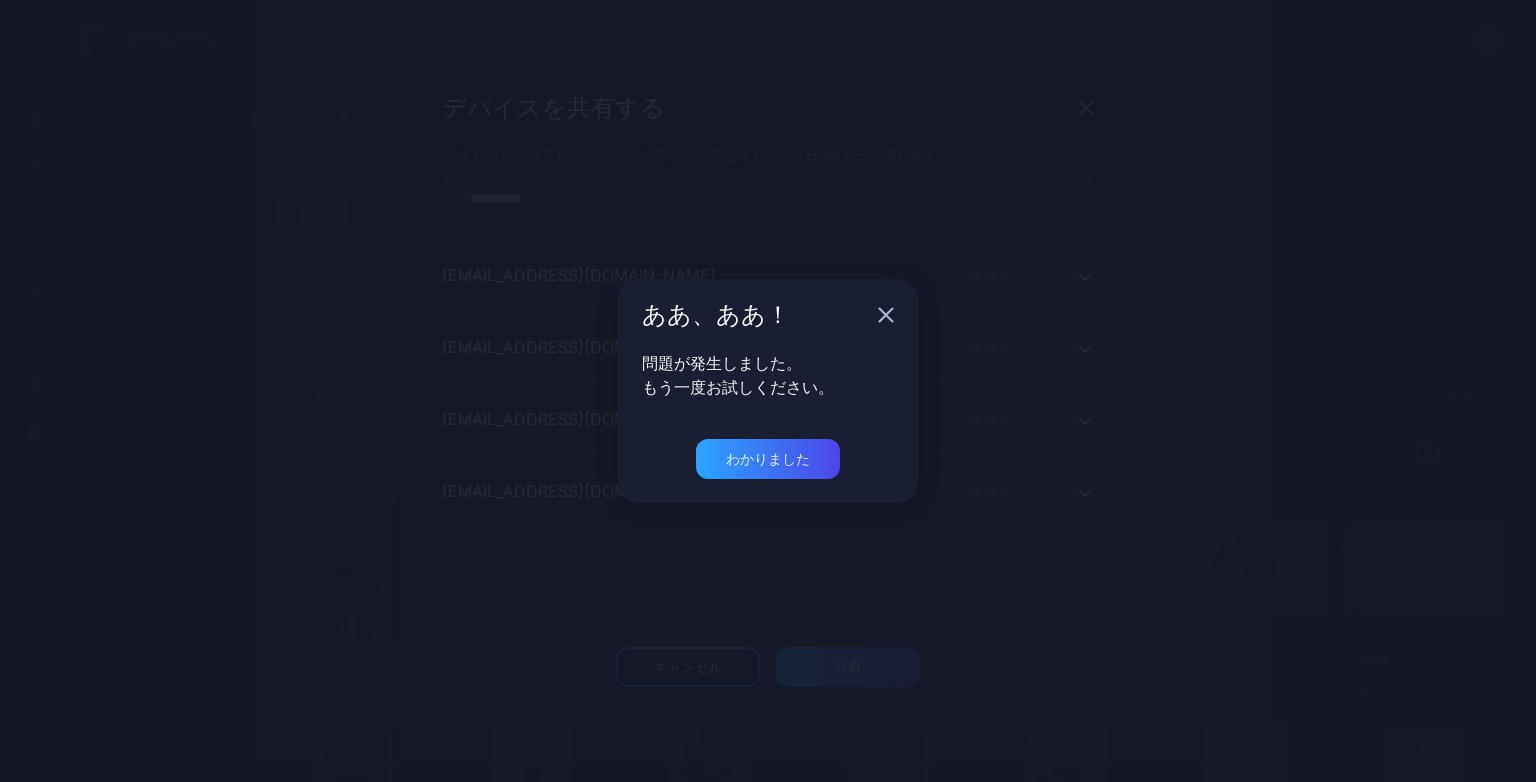 click on "問題が発生しました。 もう一度お試しください。" at bounding box center (768, 395) 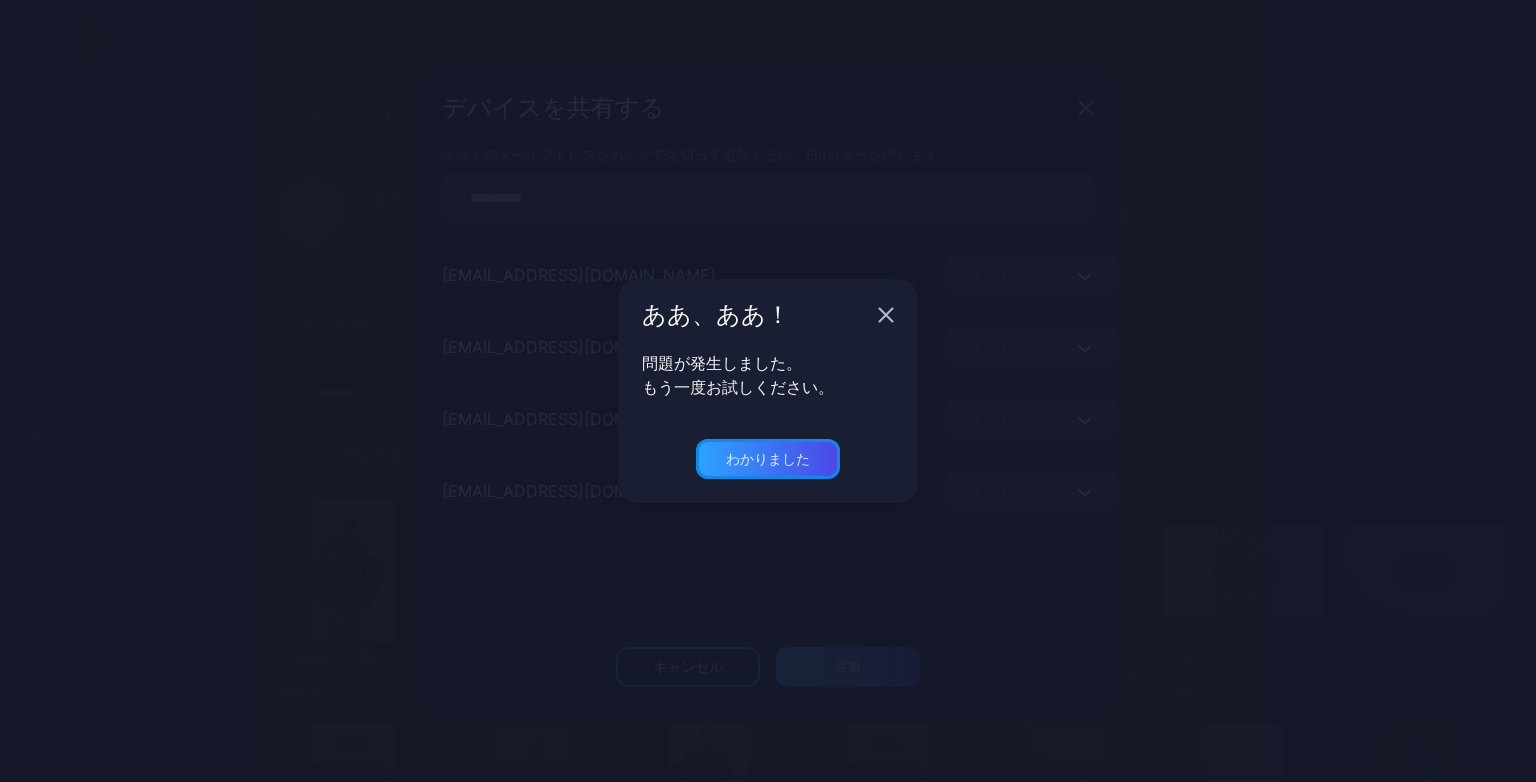 click on "わかりました" at bounding box center (768, 458) 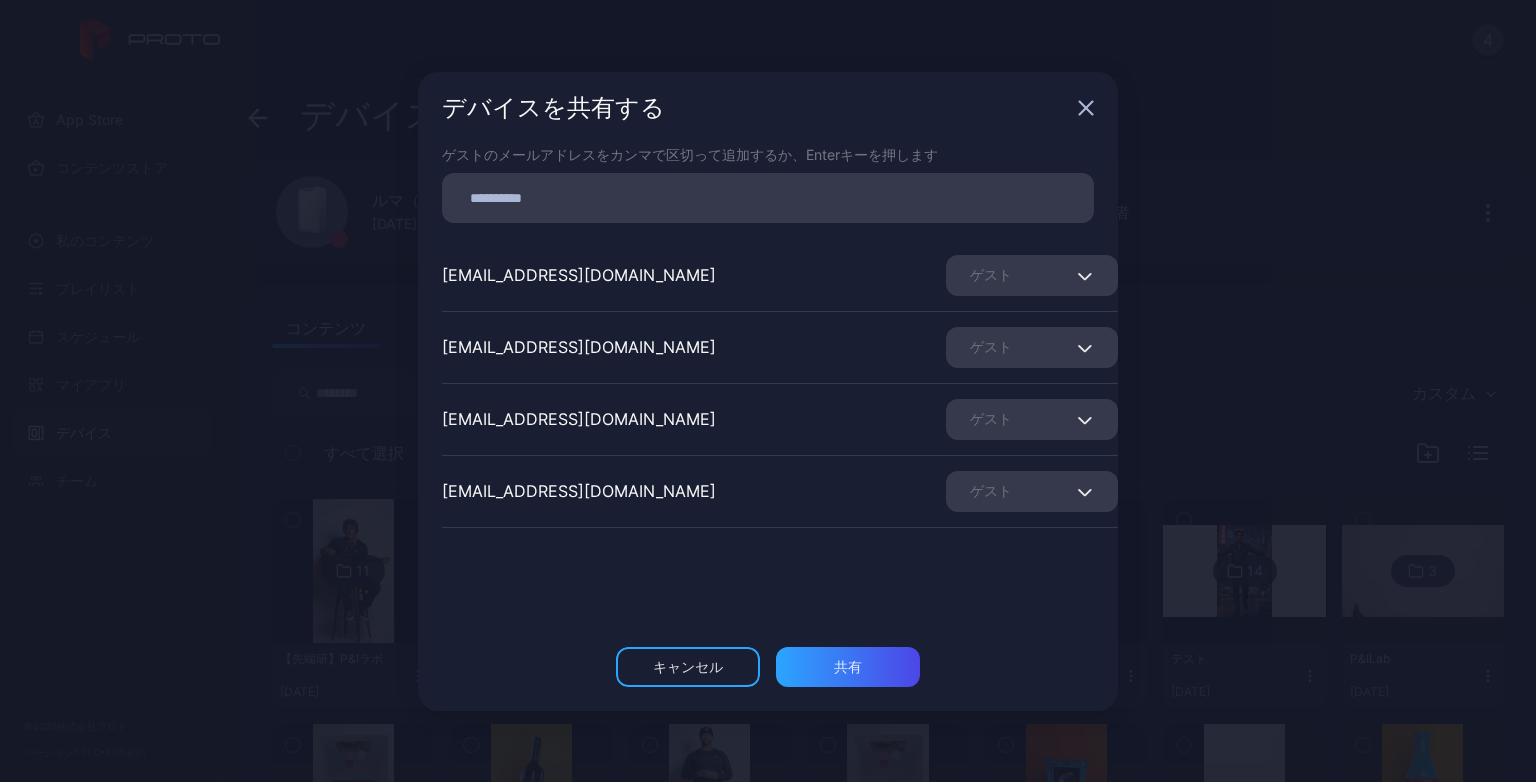 scroll, scrollTop: 48, scrollLeft: 0, axis: vertical 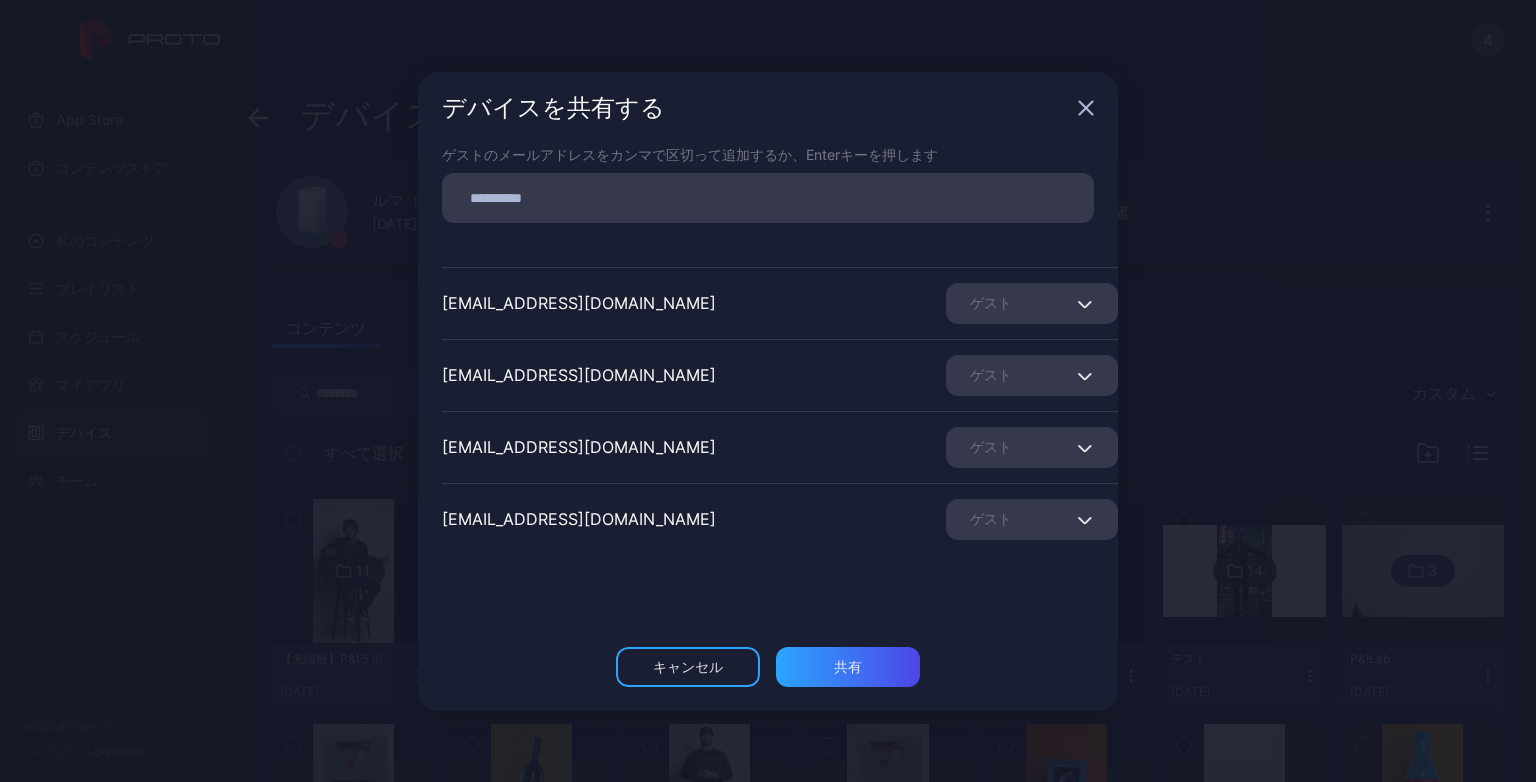 click on "ゲスト" at bounding box center [991, 374] 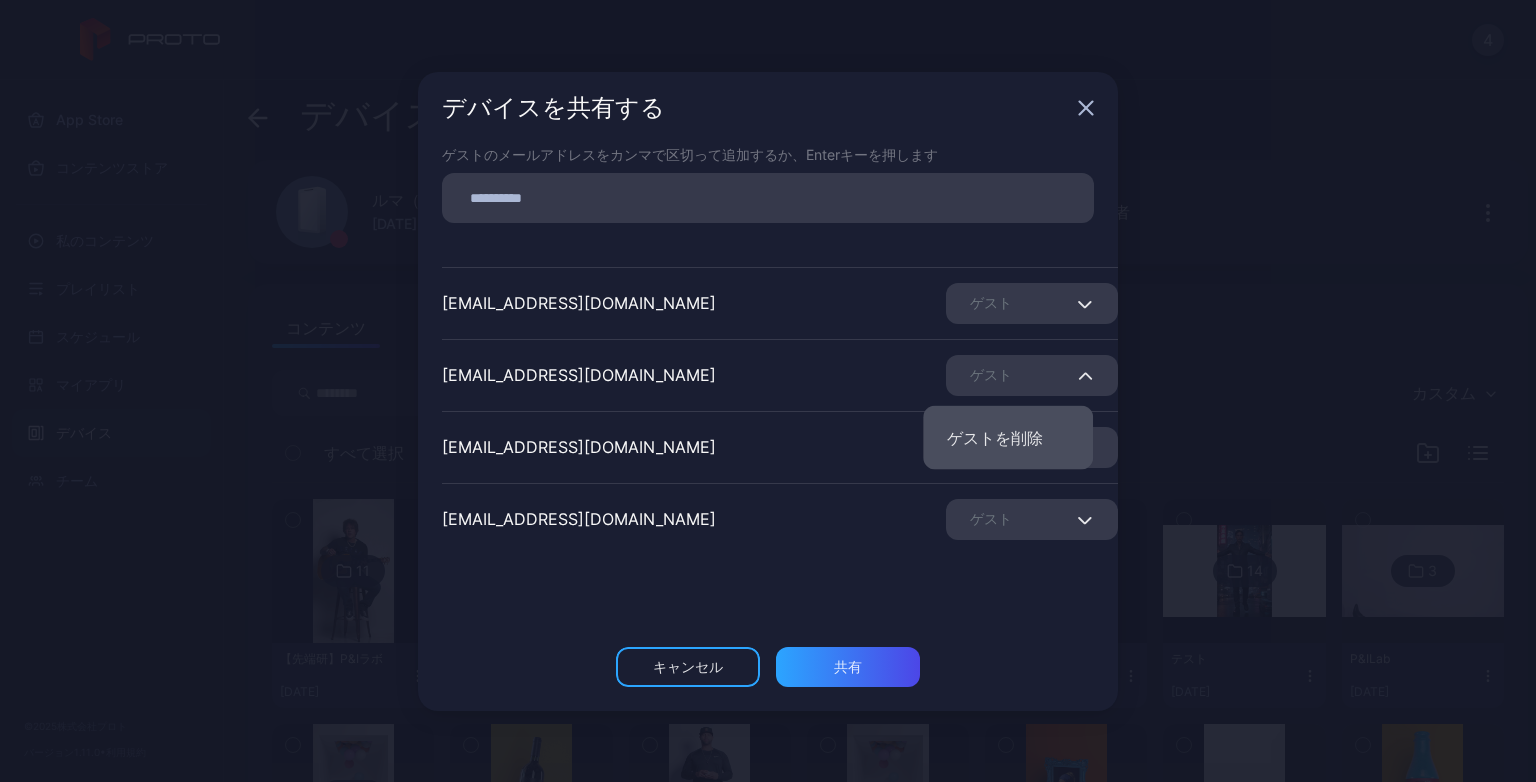 click on "ゲストを削除" at bounding box center [995, 438] 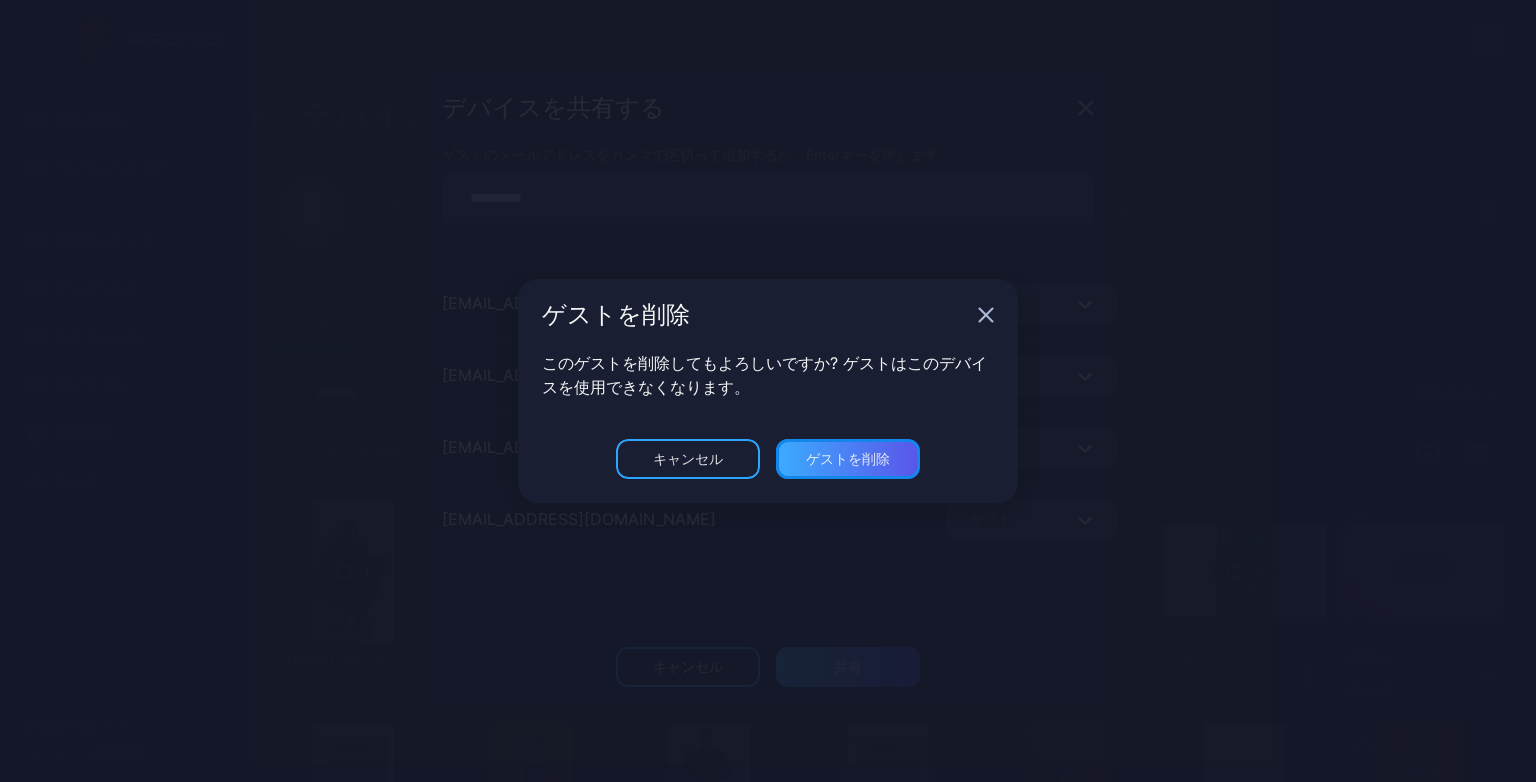 click on "ゲストを削除" at bounding box center (848, 667) 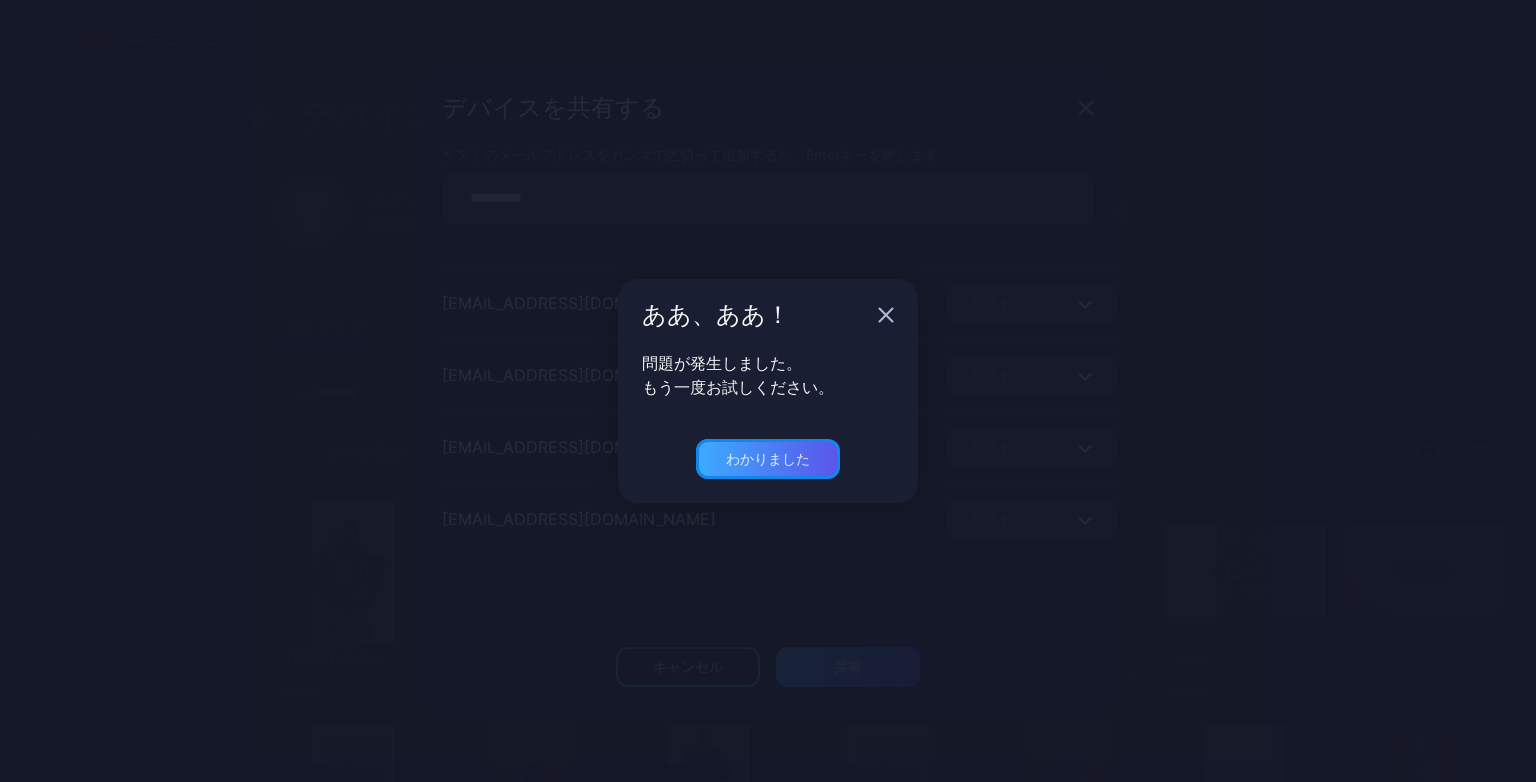 drag, startPoint x: 792, startPoint y: 459, endPoint x: 817, endPoint y: 436, distance: 33.970577 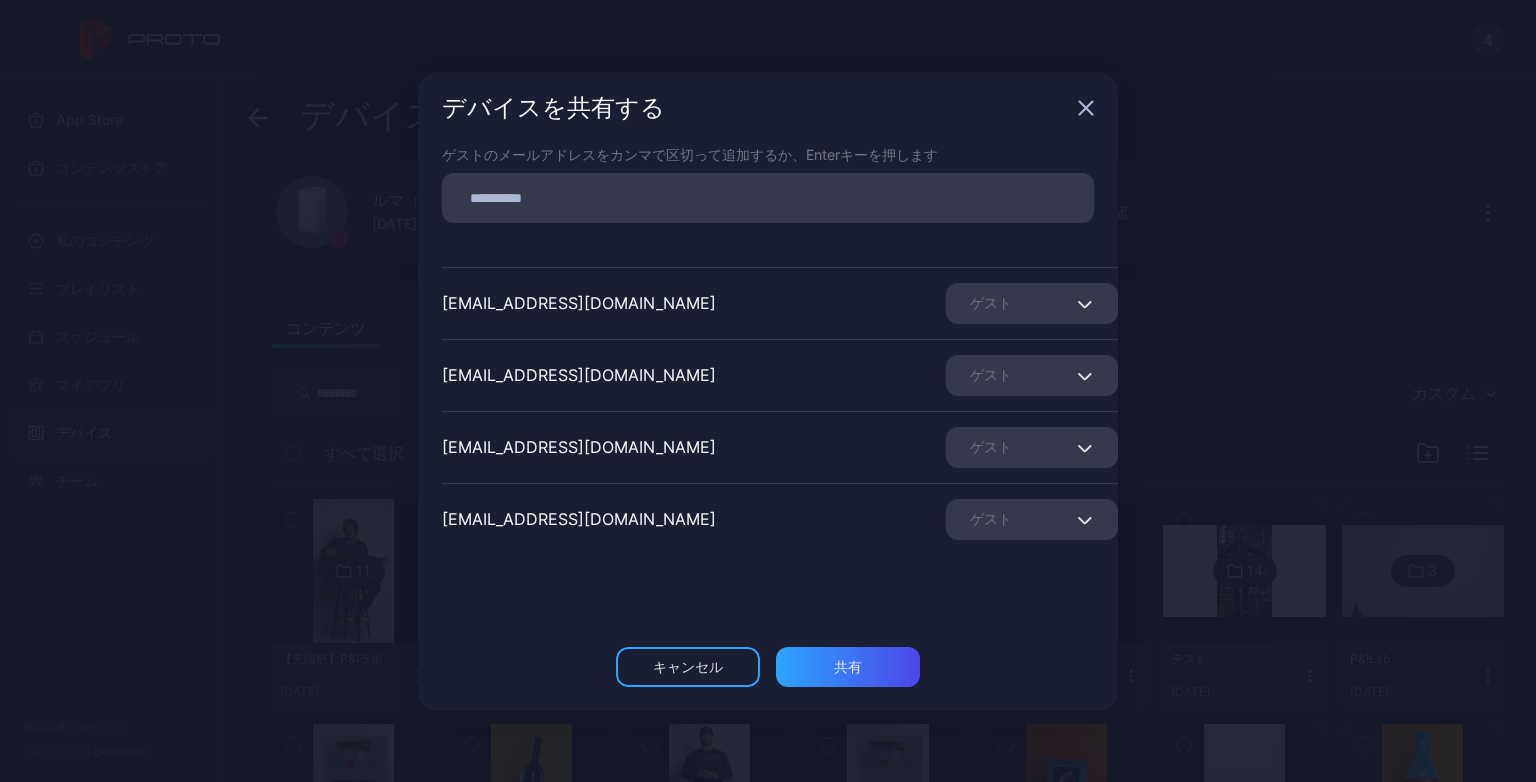 scroll, scrollTop: 0, scrollLeft: 0, axis: both 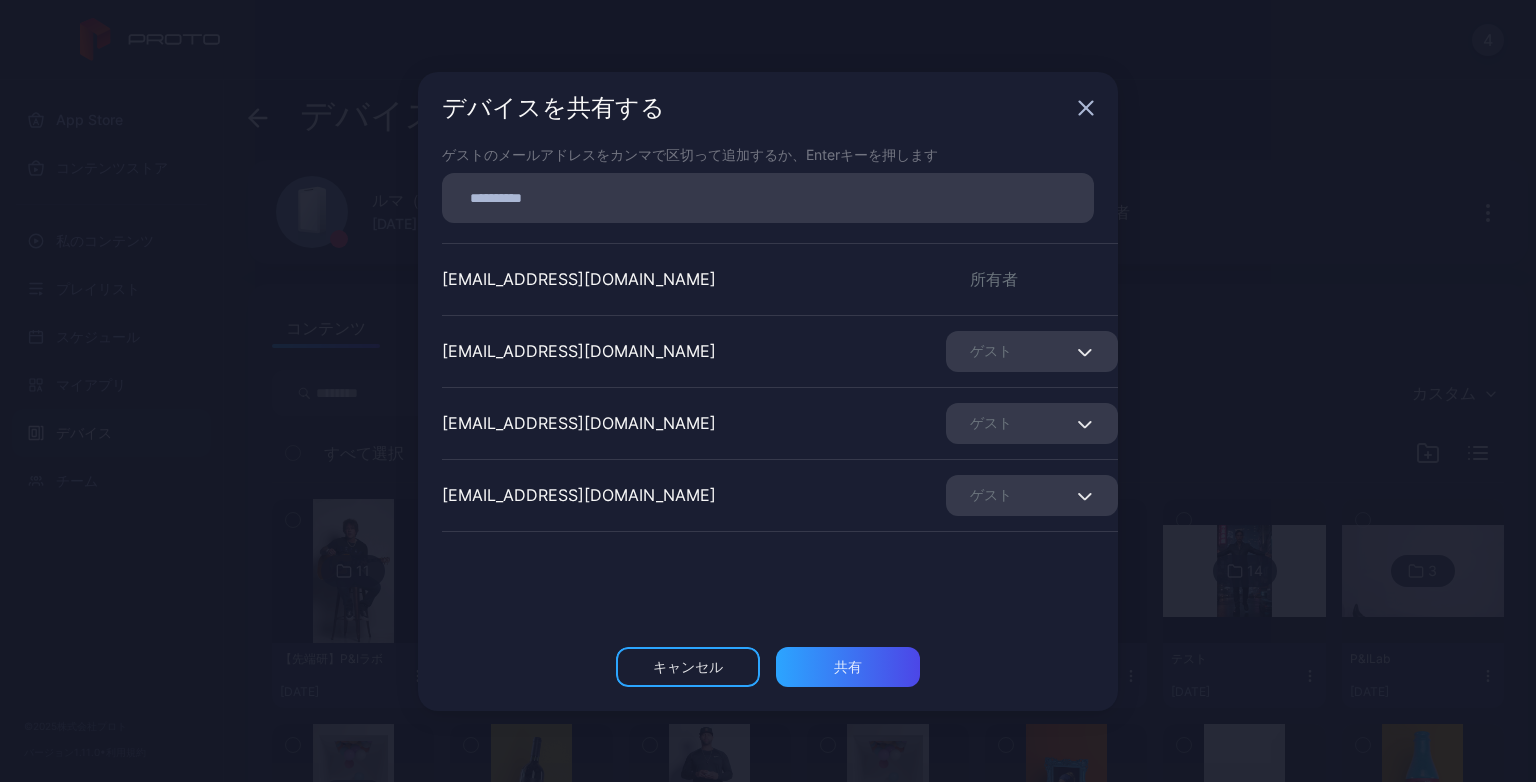 click on "ゲスト" at bounding box center [1032, 351] 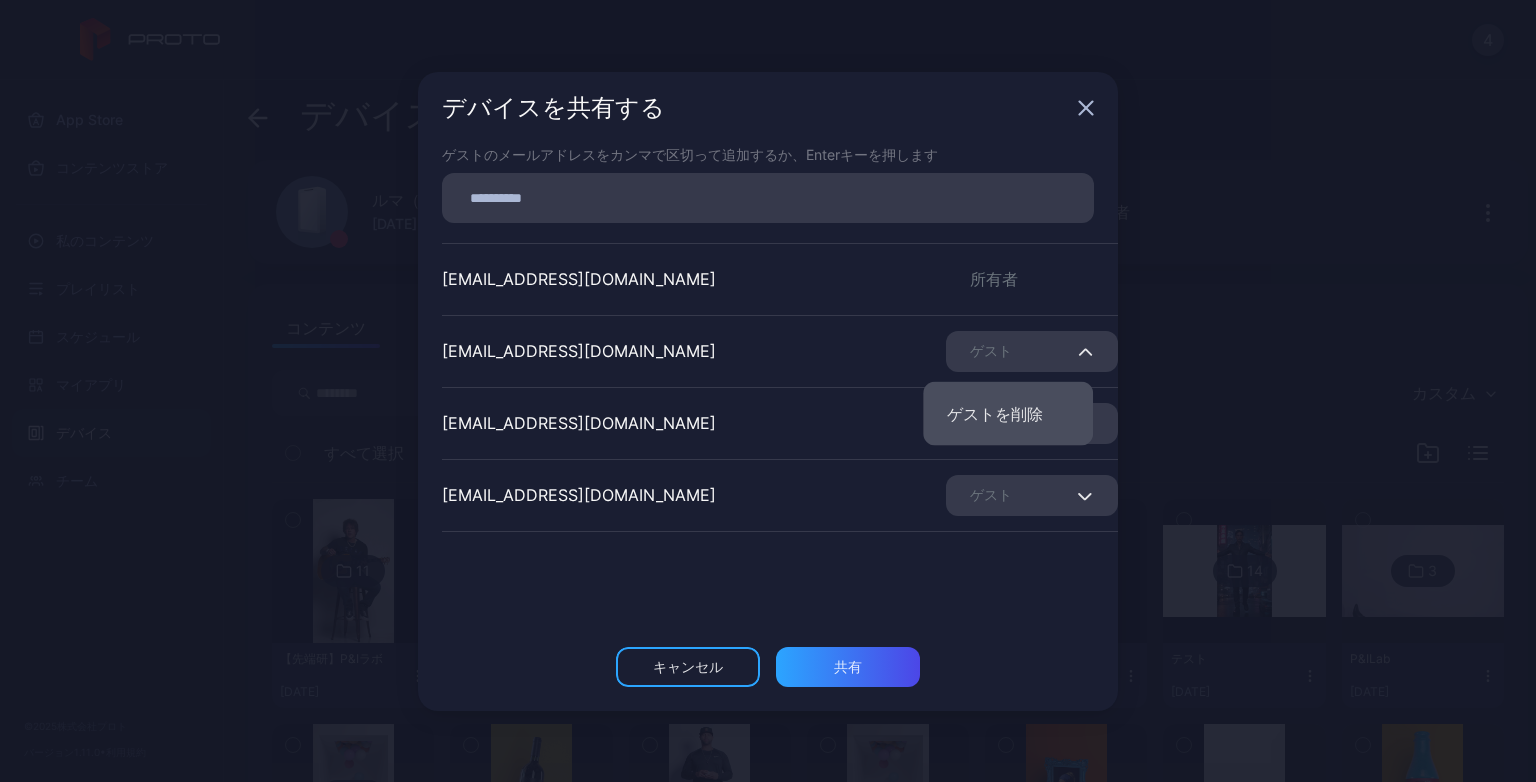 click on "ゲストを削除" at bounding box center [995, 414] 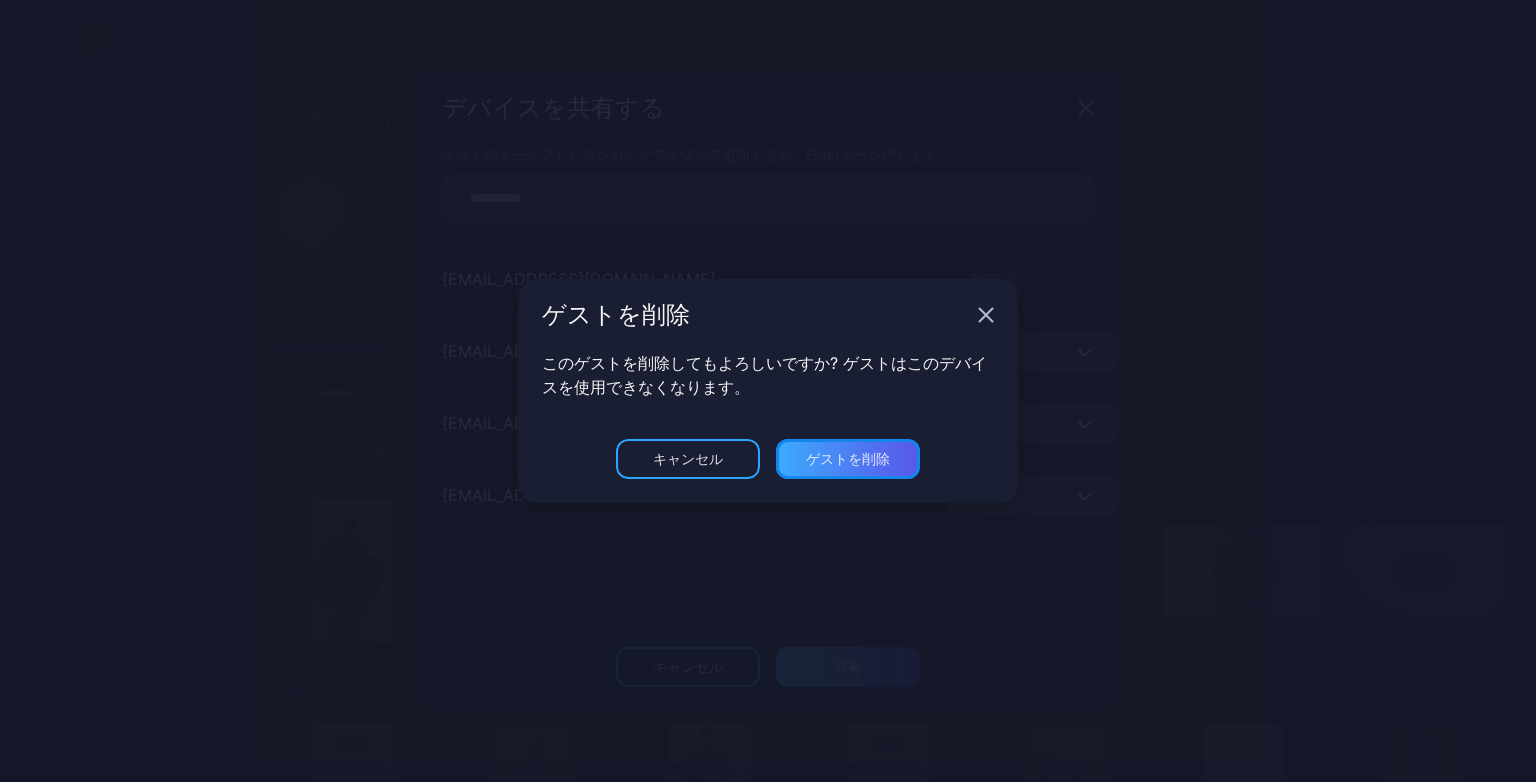 click on "ゲストを削除" at bounding box center (848, 666) 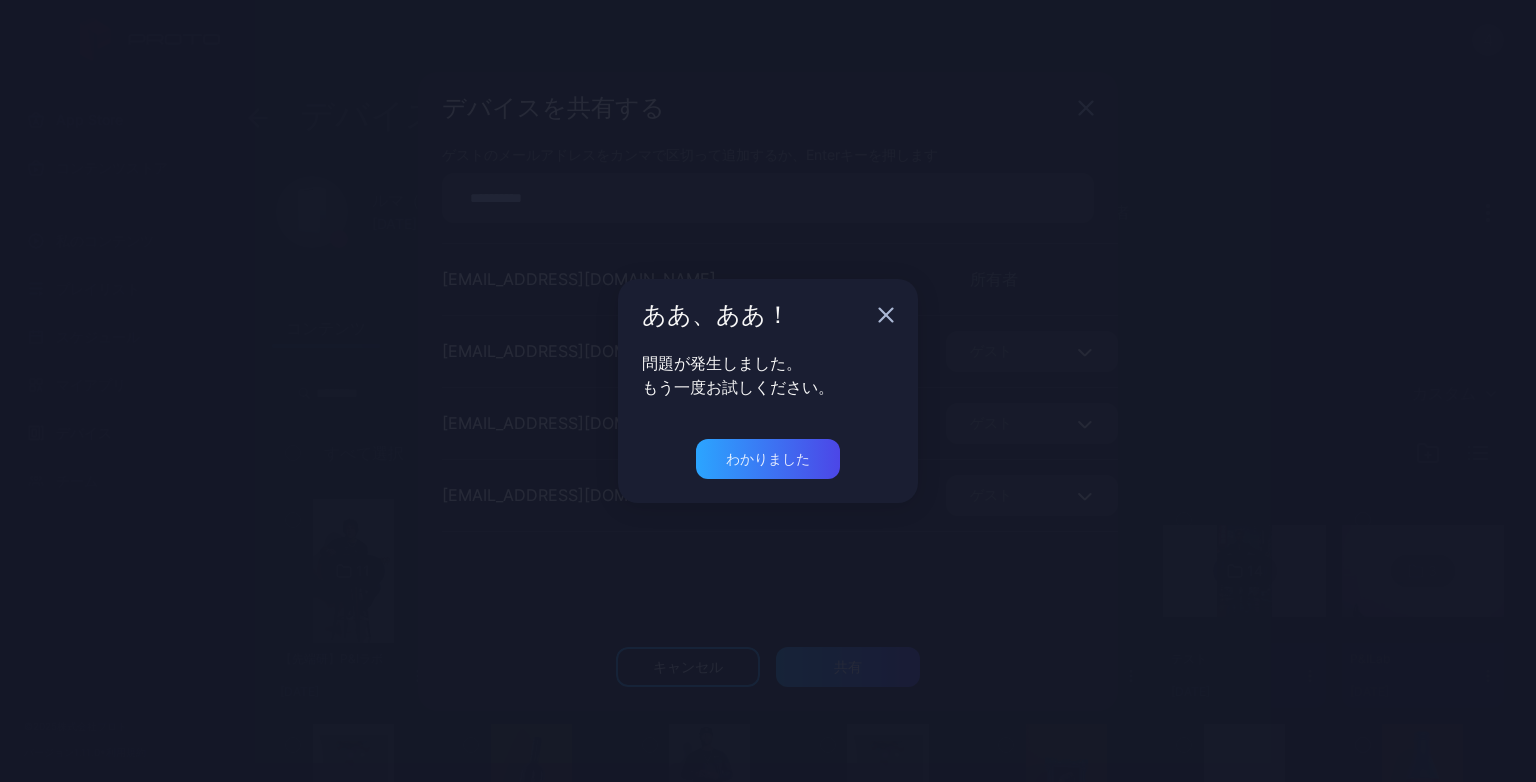 drag, startPoint x: 765, startPoint y: 391, endPoint x: 770, endPoint y: 426, distance: 35.35534 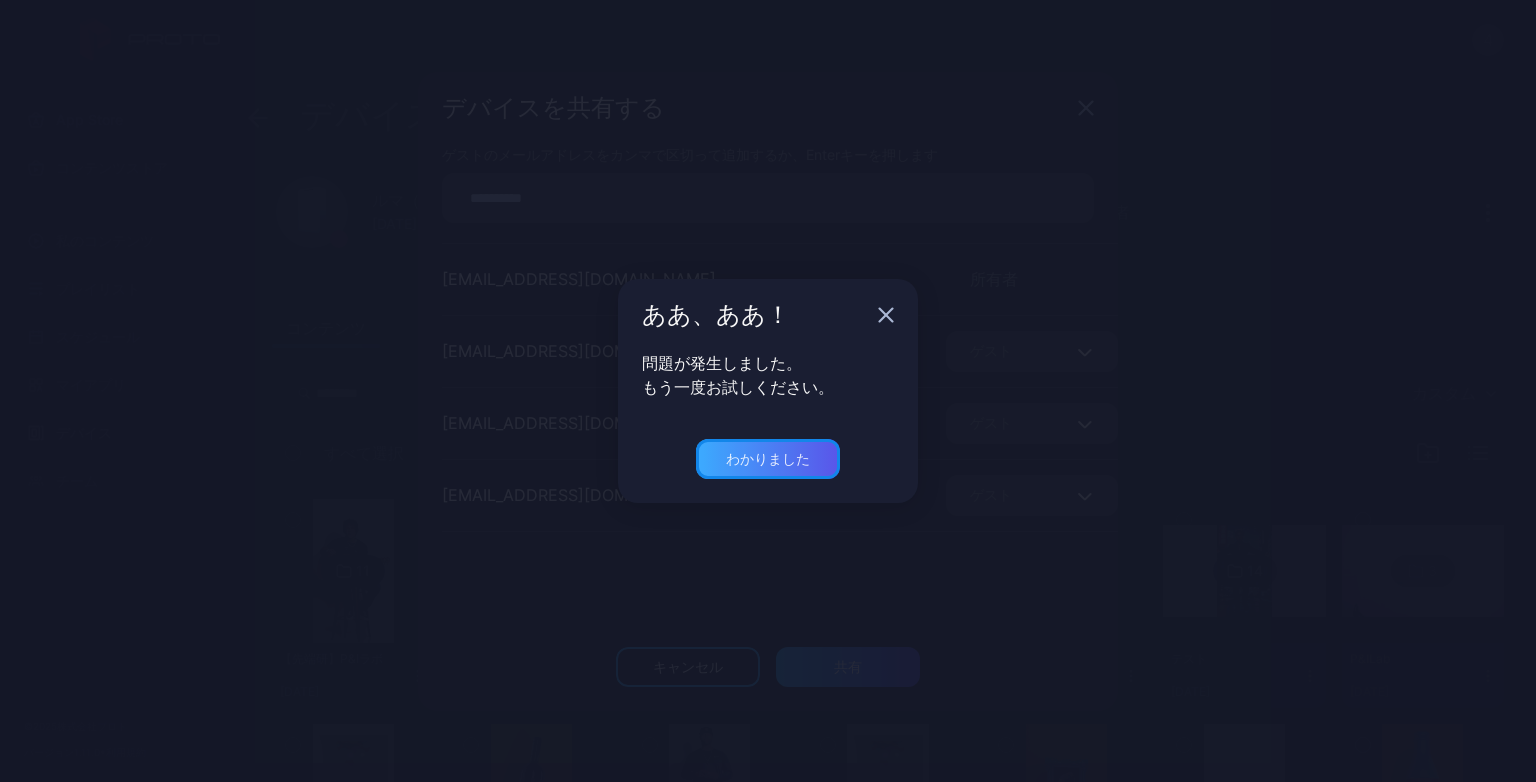 click on "わかりました" at bounding box center (768, 458) 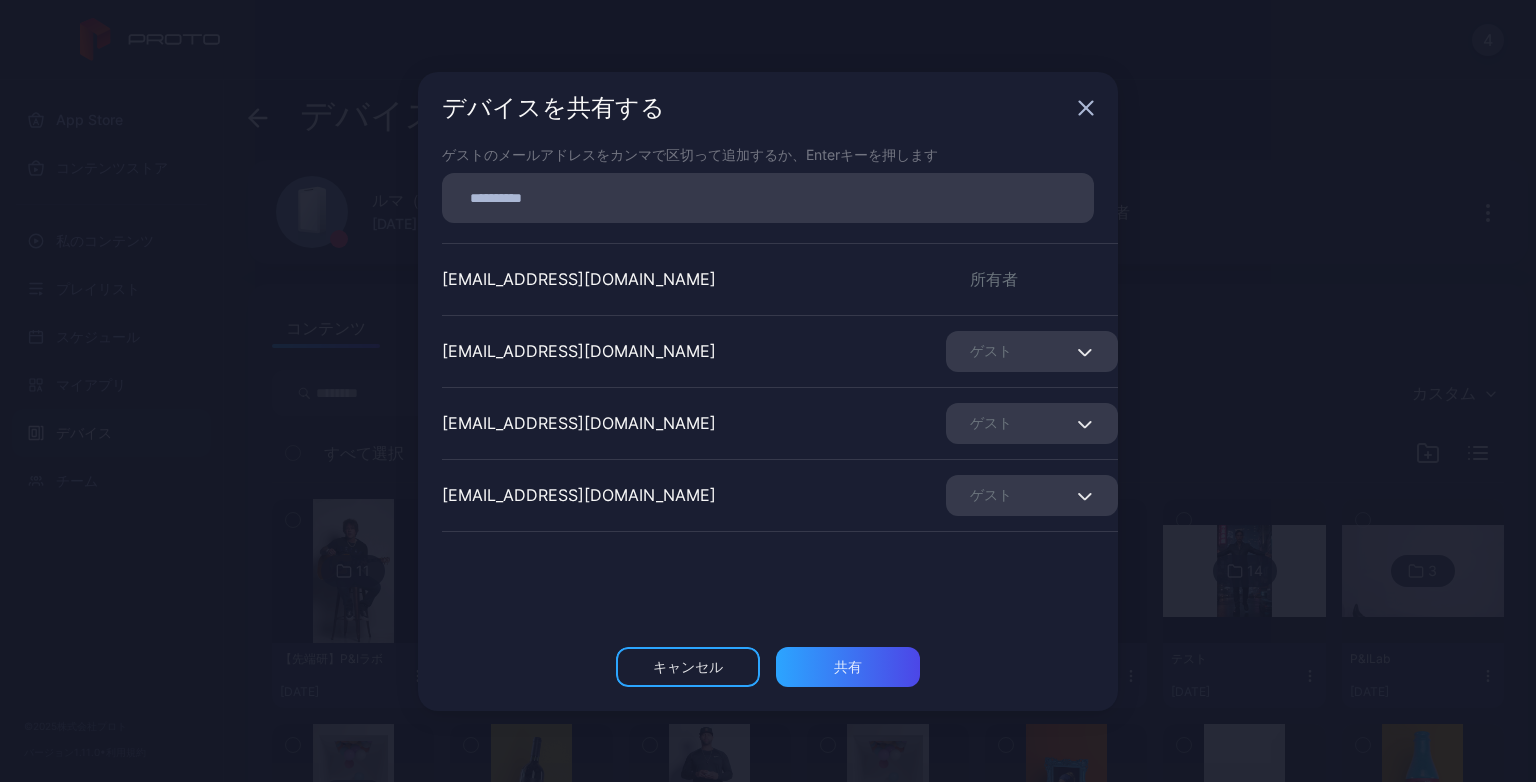 click 